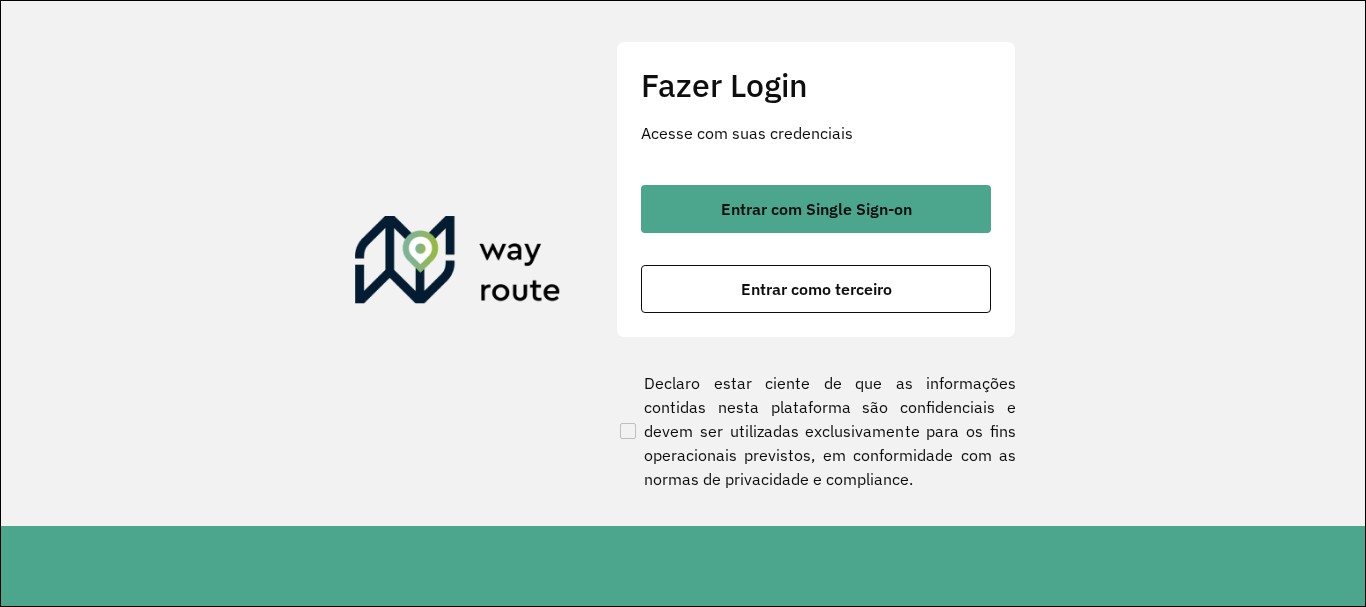 scroll, scrollTop: 0, scrollLeft: 0, axis: both 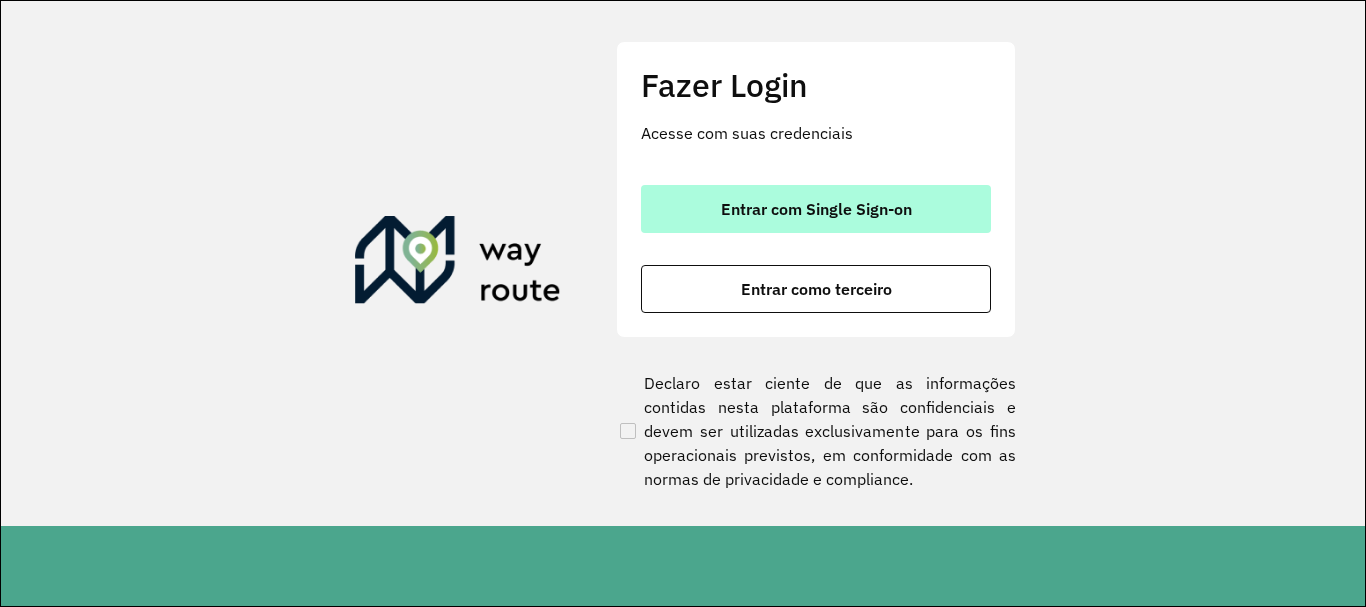 click on "Entrar com Single Sign-on" at bounding box center (816, 209) 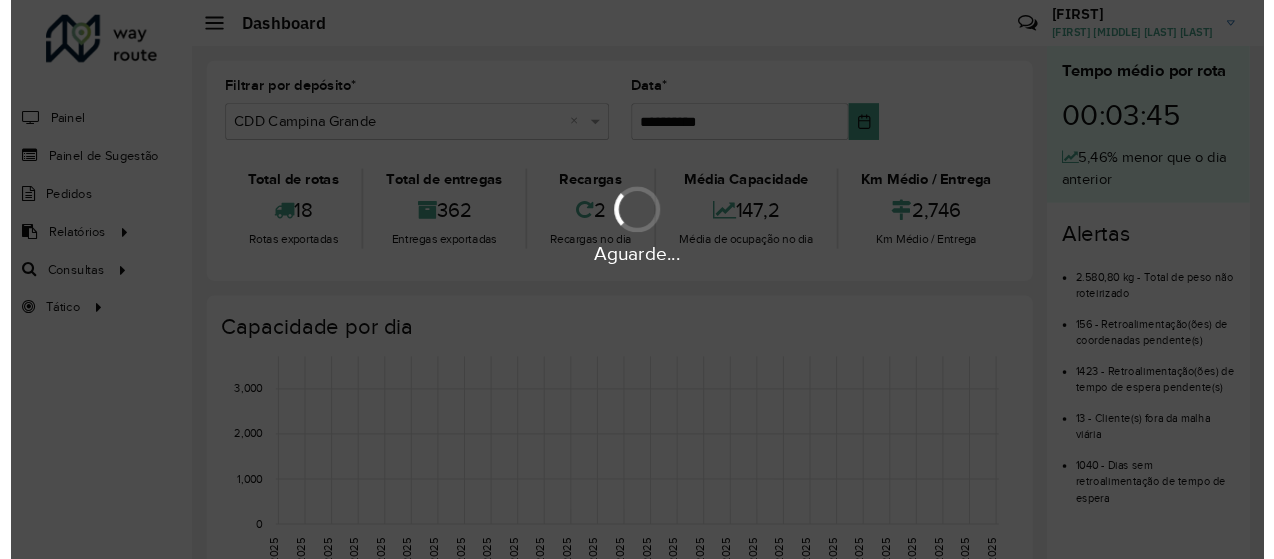 scroll, scrollTop: 0, scrollLeft: 0, axis: both 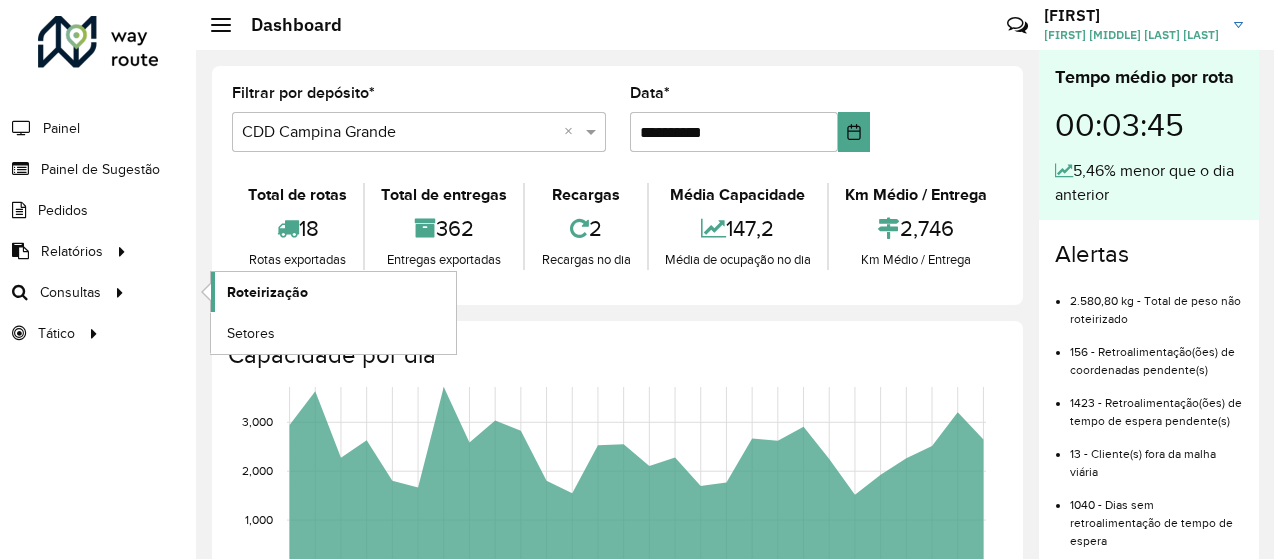 click on "Roteirização" 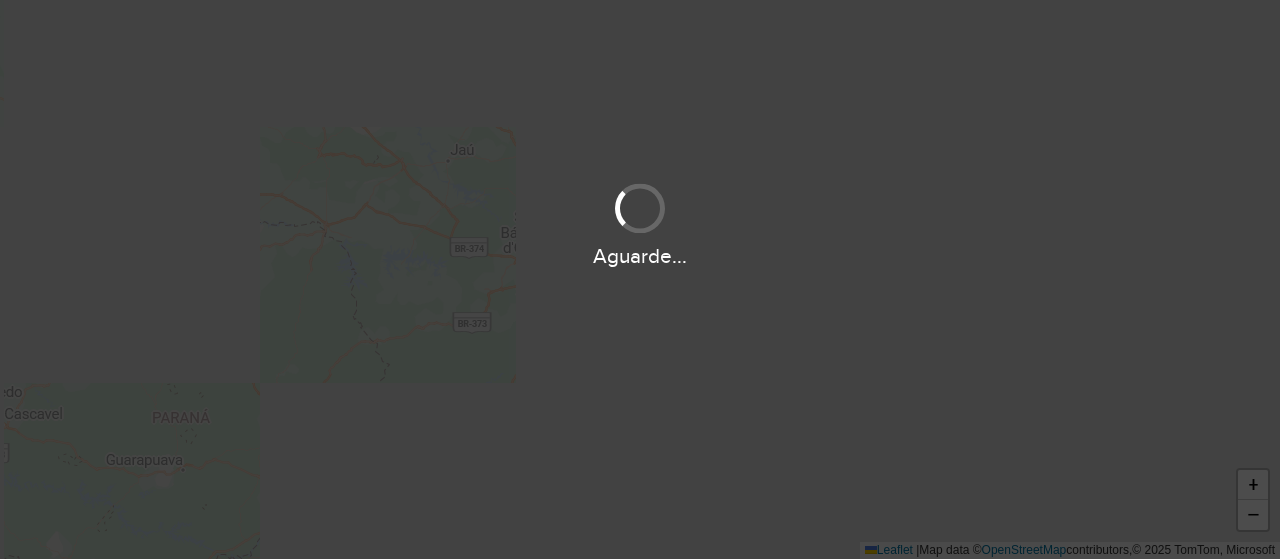 scroll, scrollTop: 0, scrollLeft: 0, axis: both 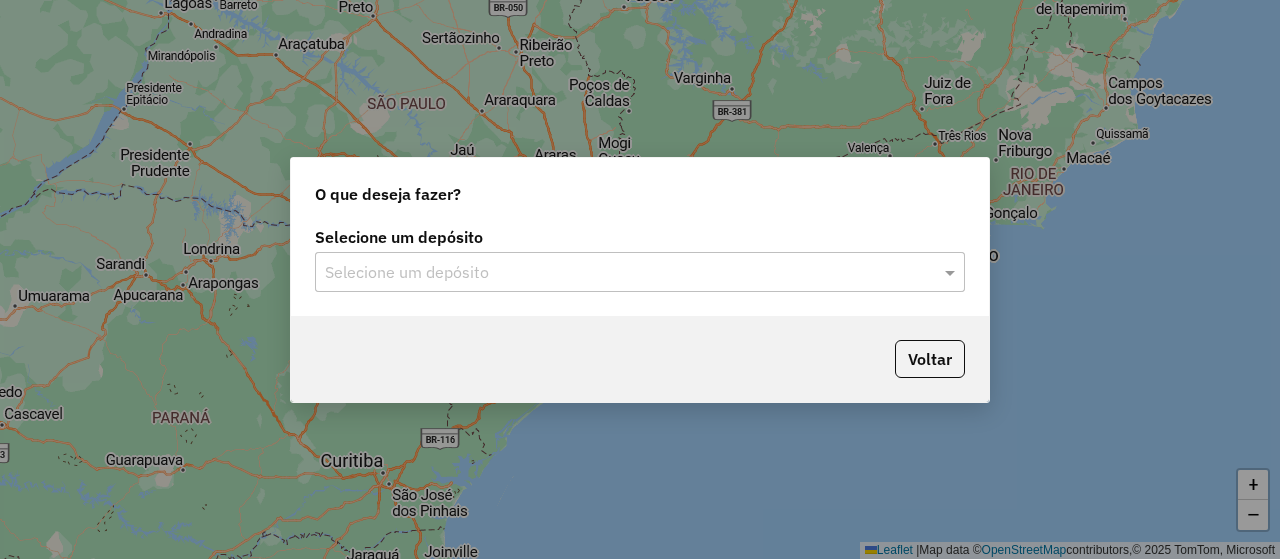 click 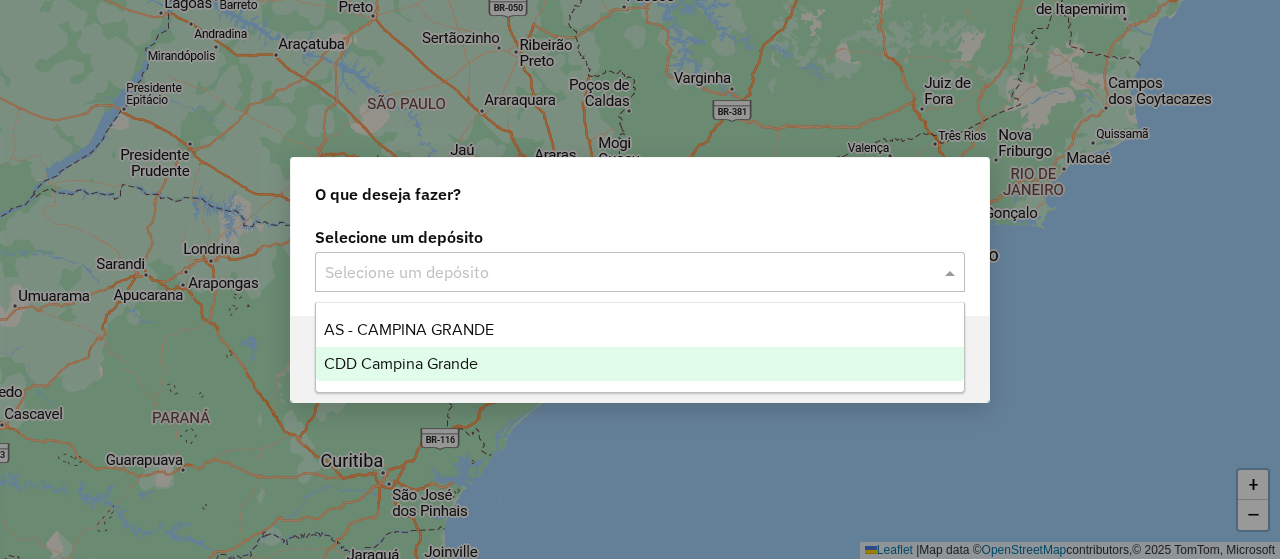click on "CDD Campina Grande" at bounding box center (401, 363) 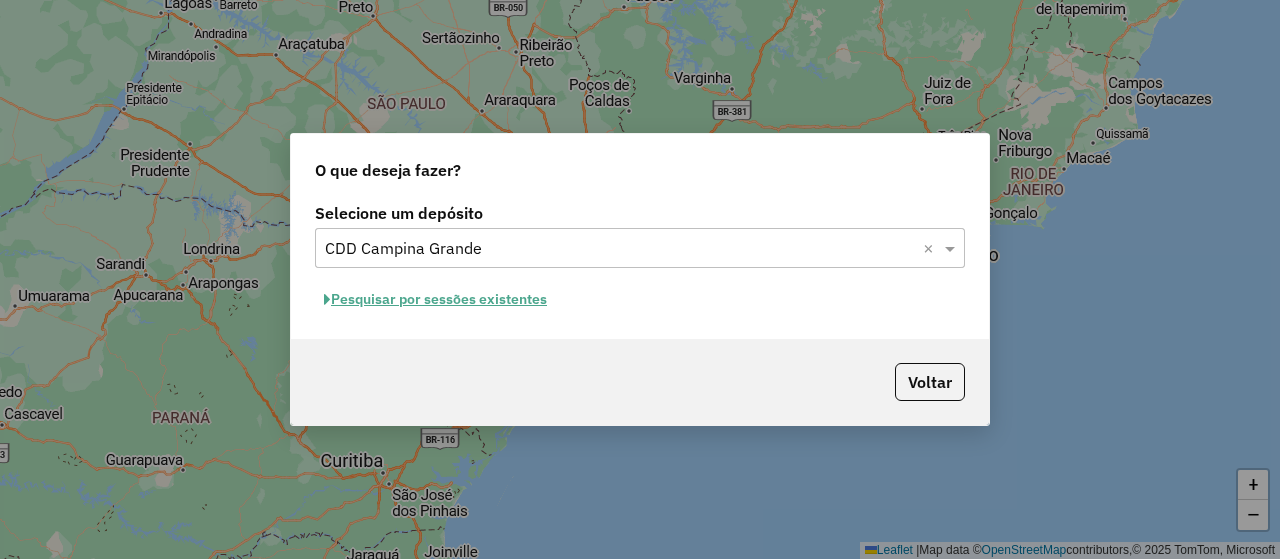 click on "Pesquisar por sessões existentes" 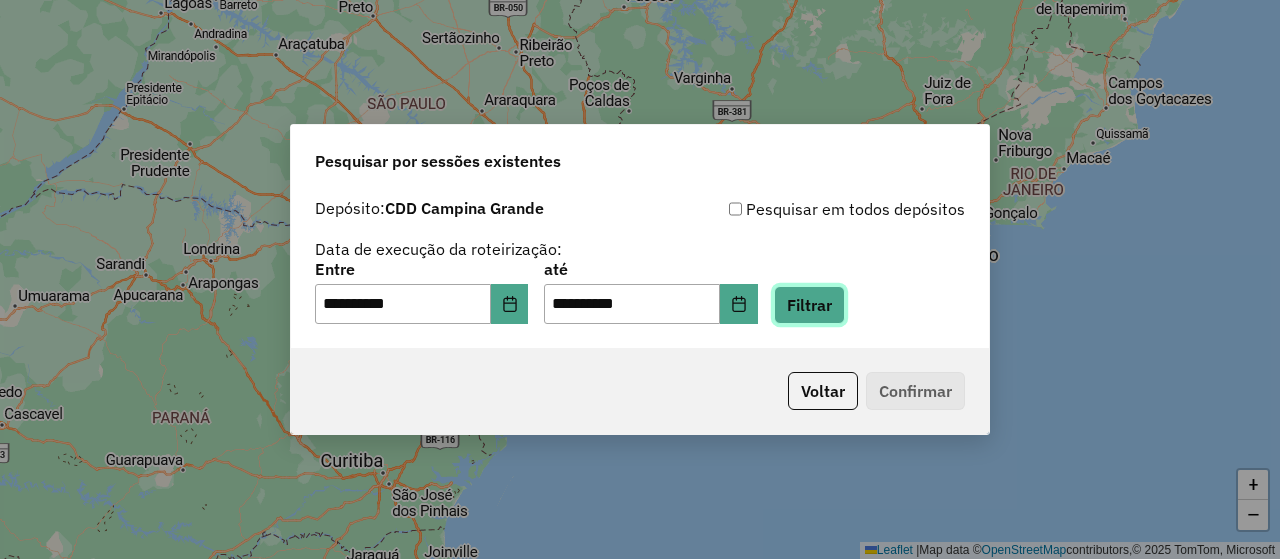 click on "Filtrar" 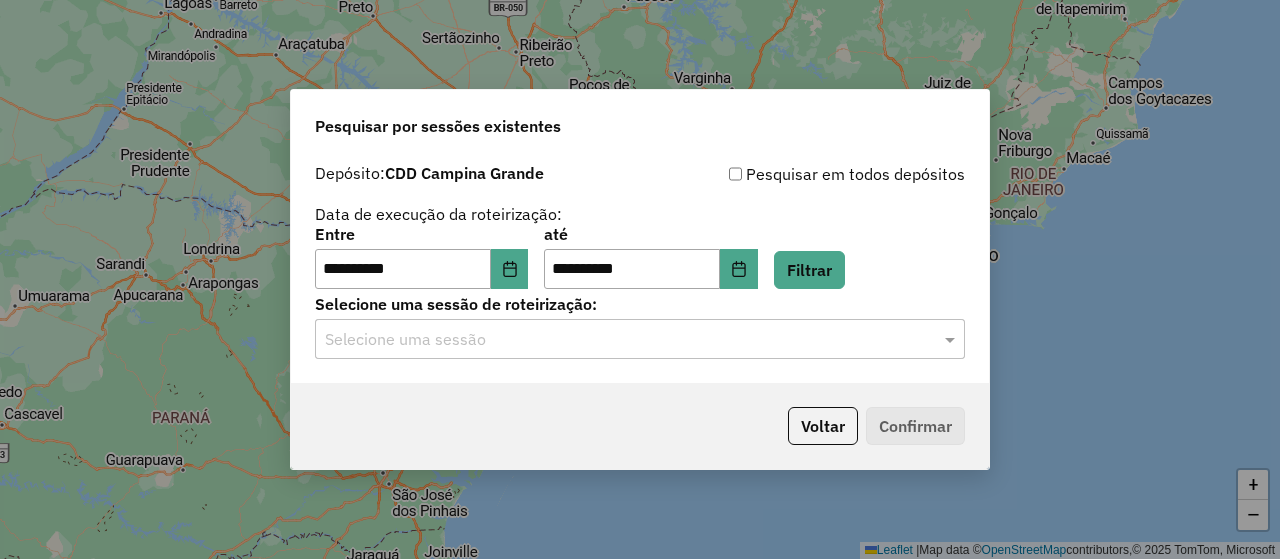 click 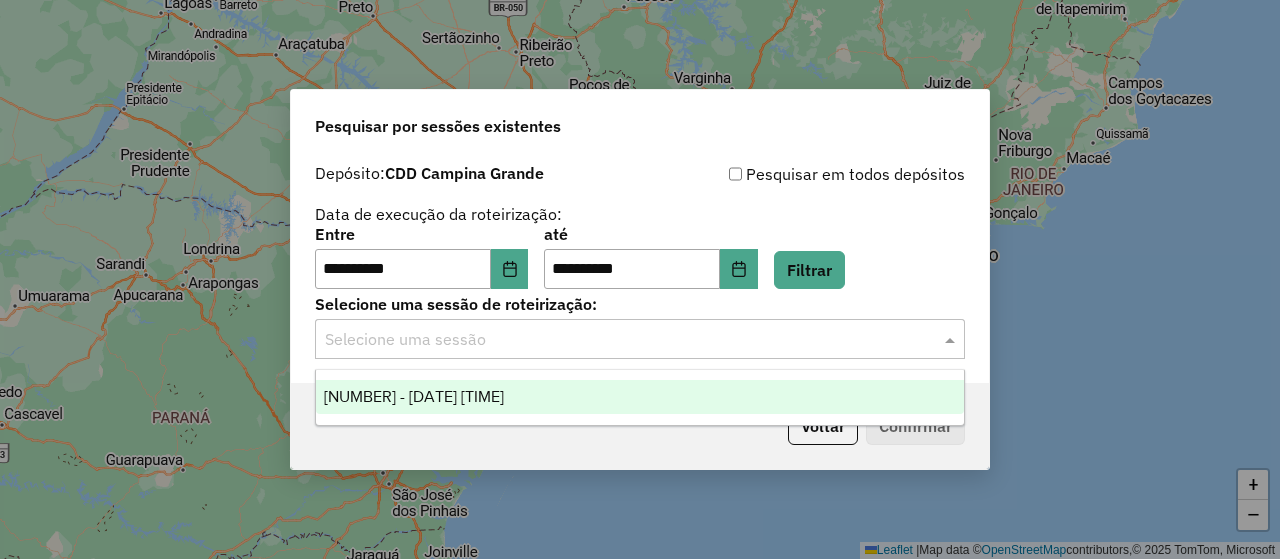 click on "1221682 - 01/08/2025 19:09" at bounding box center [639, 397] 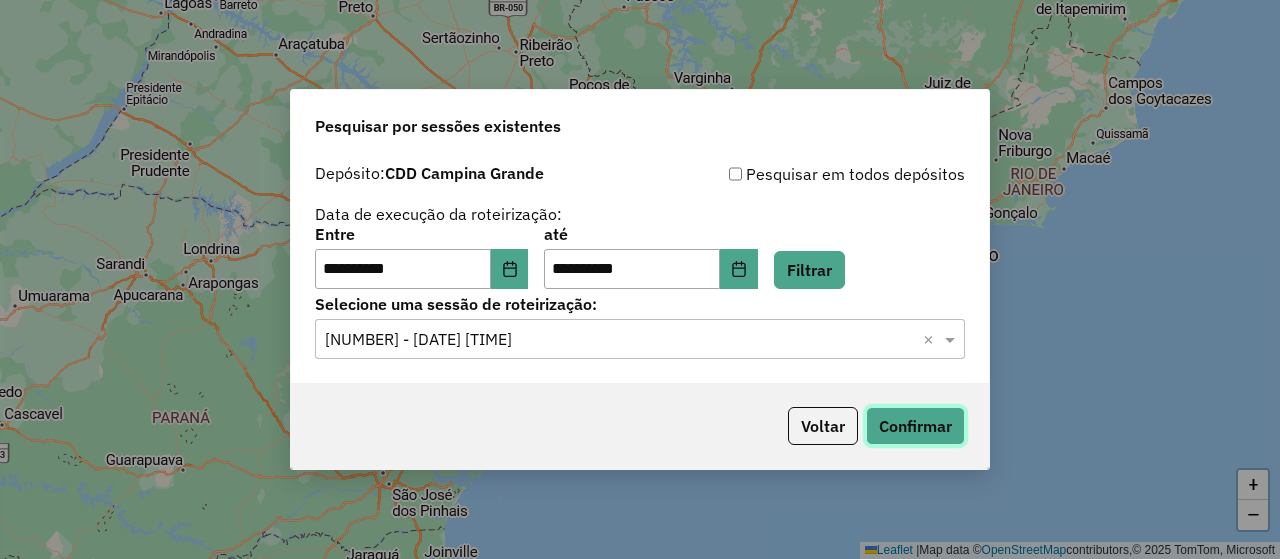 click on "Confirmar" 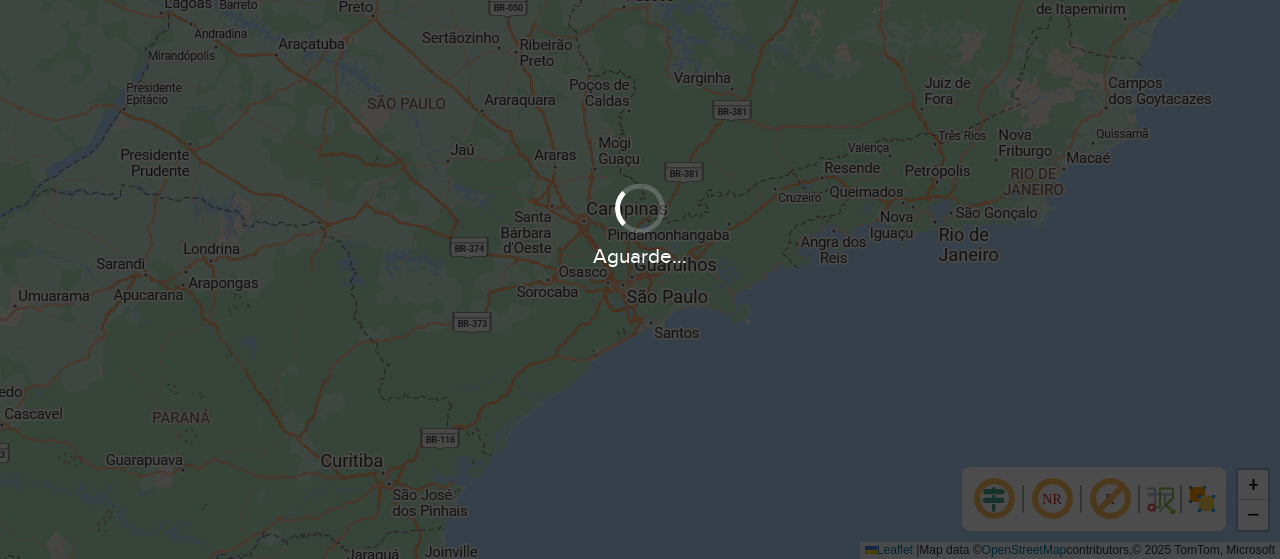 scroll, scrollTop: 0, scrollLeft: 0, axis: both 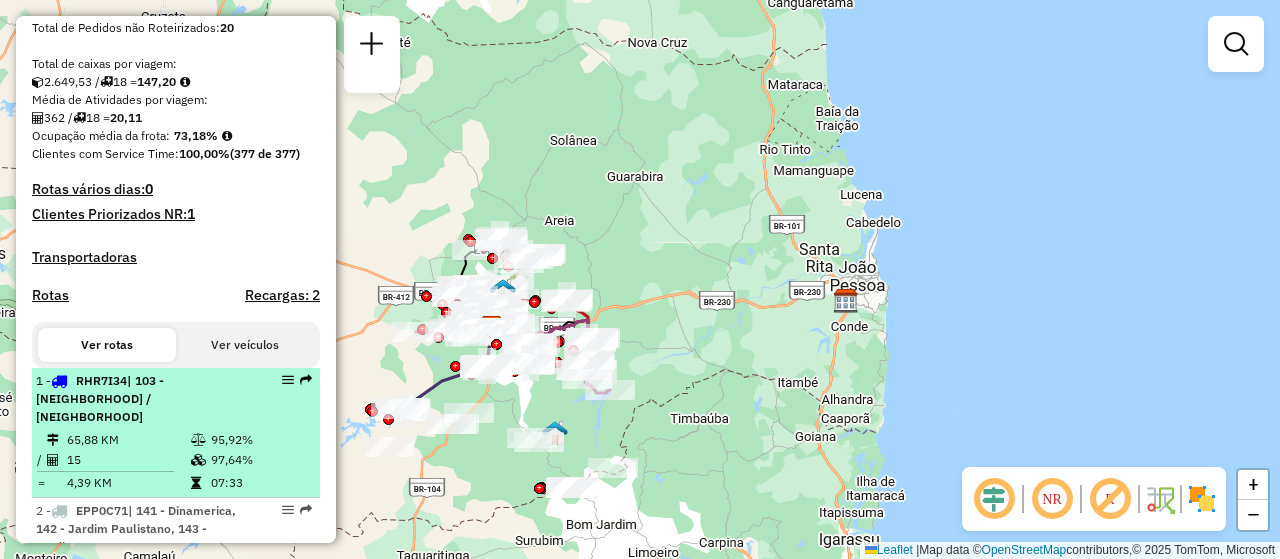 click on "1 - RHR7I34 | 103 - [NEIGHBORHOOD] / [NEIGHBORHOOD]" at bounding box center [142, 399] 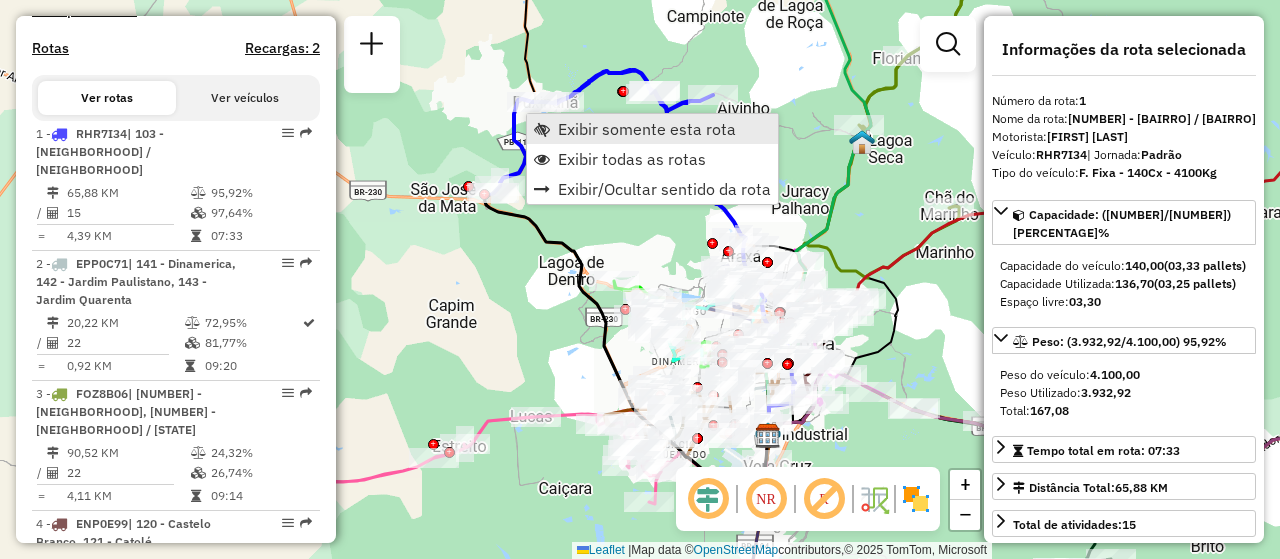 scroll, scrollTop: 752, scrollLeft: 0, axis: vertical 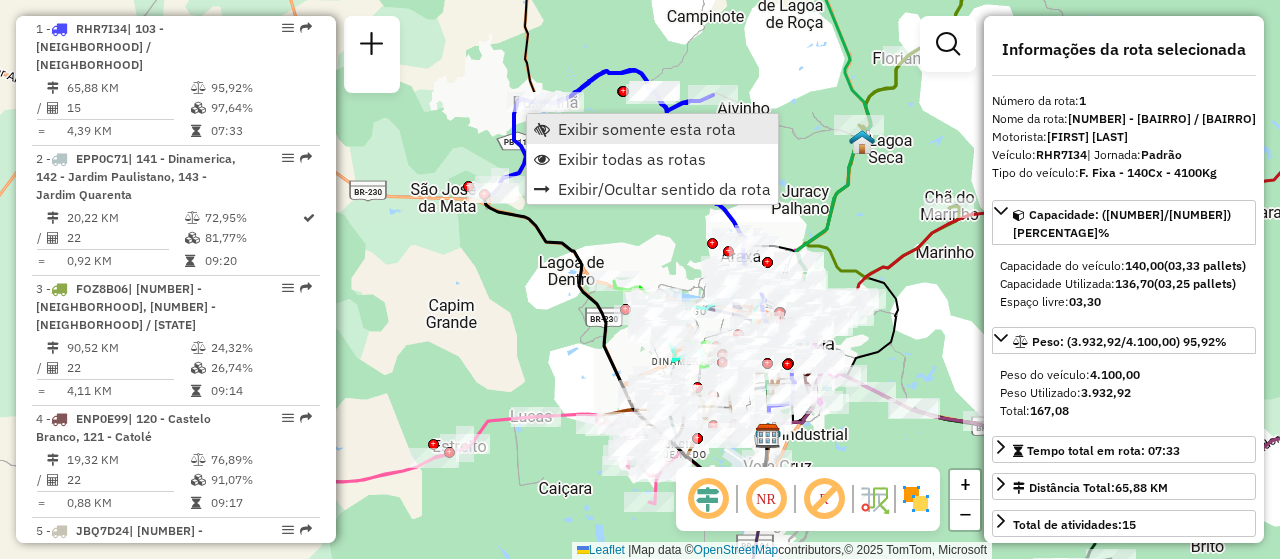 click on "Exibir somente esta rota" at bounding box center (647, 129) 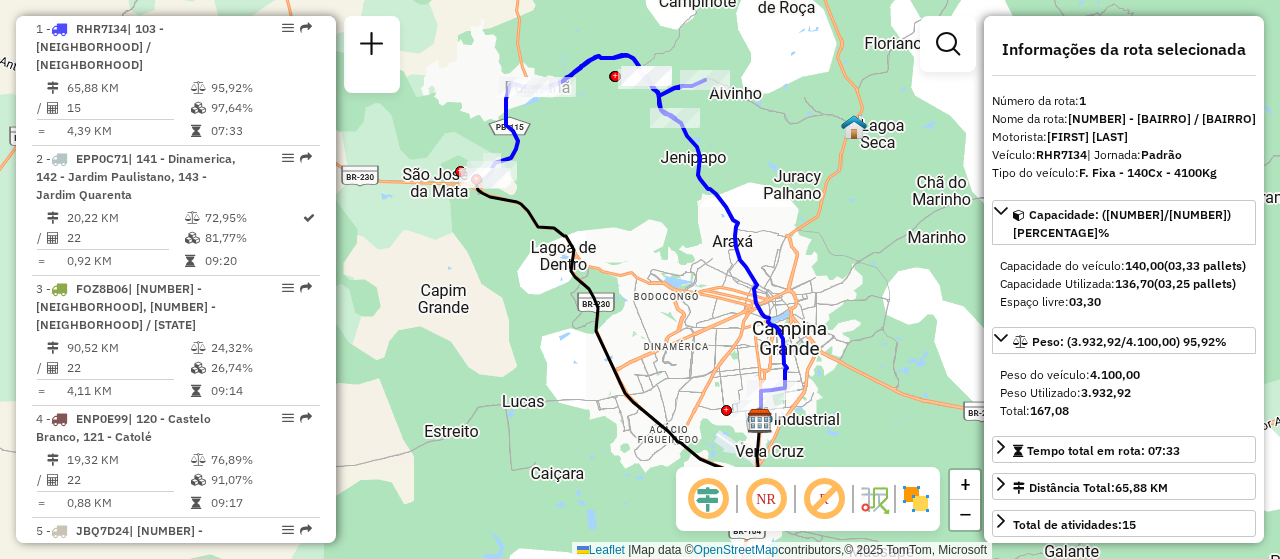 drag, startPoint x: 713, startPoint y: 355, endPoint x: 701, endPoint y: 342, distance: 17.691807 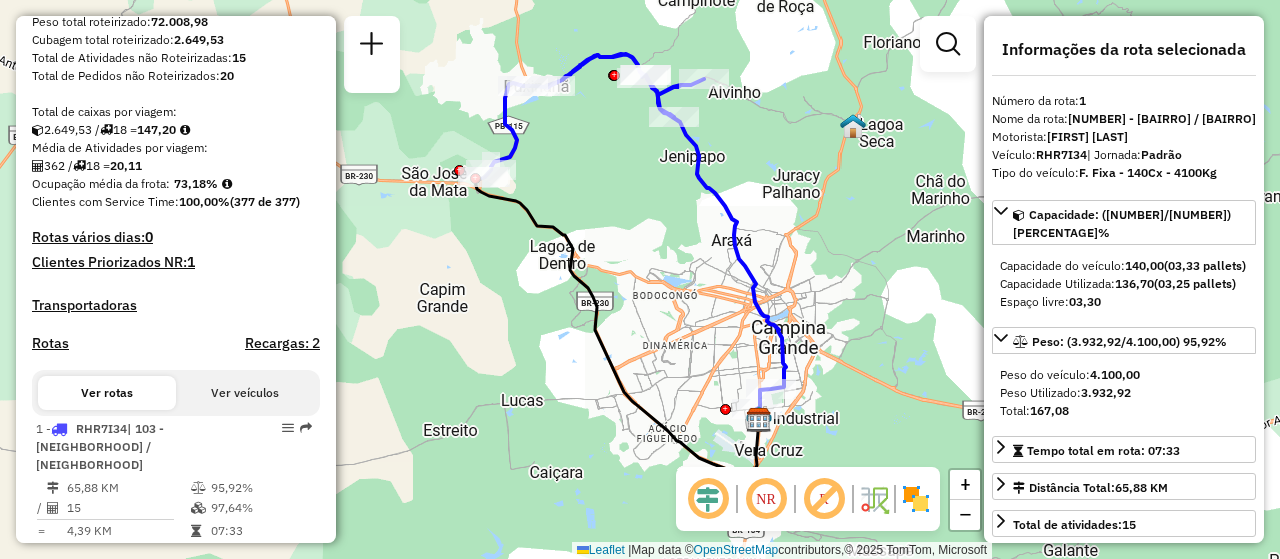 scroll, scrollTop: 552, scrollLeft: 0, axis: vertical 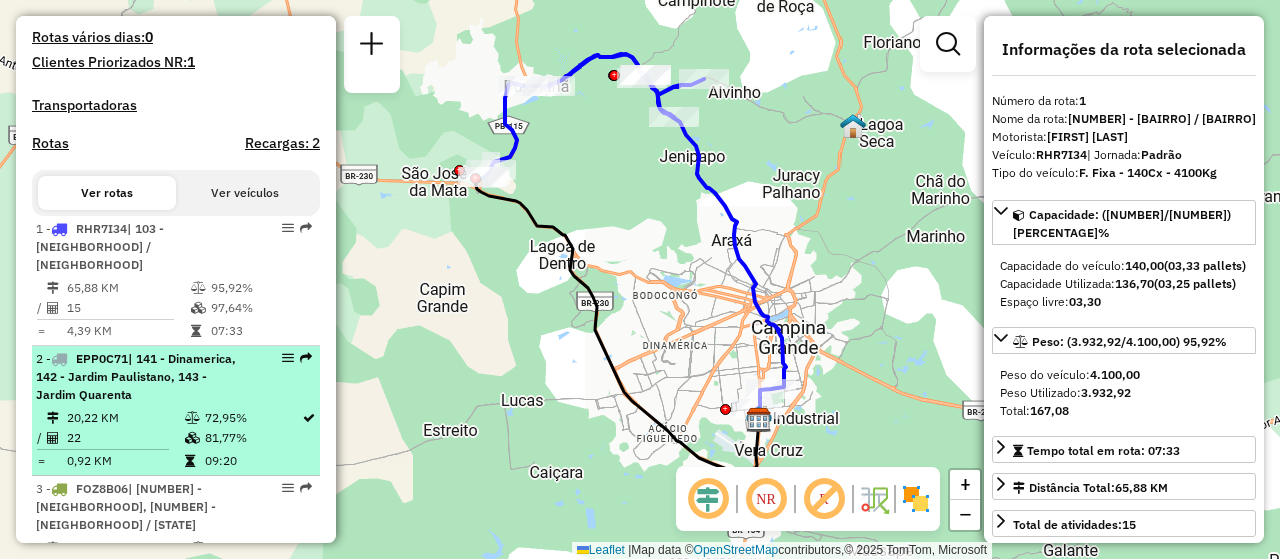 click on "[NUMBER] - [CODE] | [NUMBER] - [NEIGHBORHOOD], [NUMBER] - [NEIGHBORHOOD]" at bounding box center (142, 377) 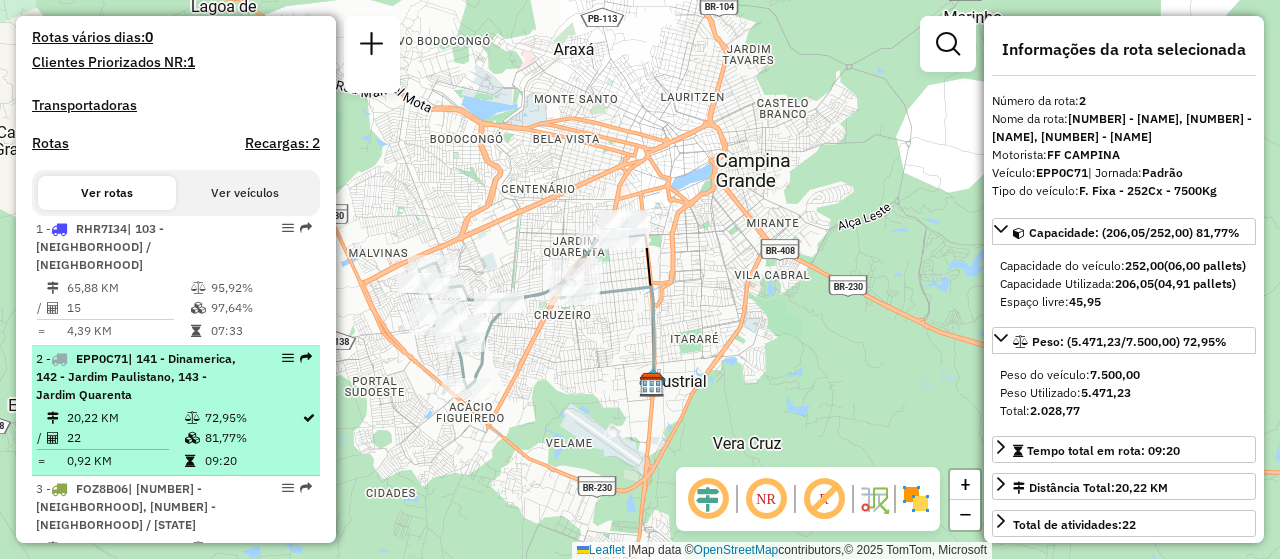 scroll, scrollTop: 652, scrollLeft: 0, axis: vertical 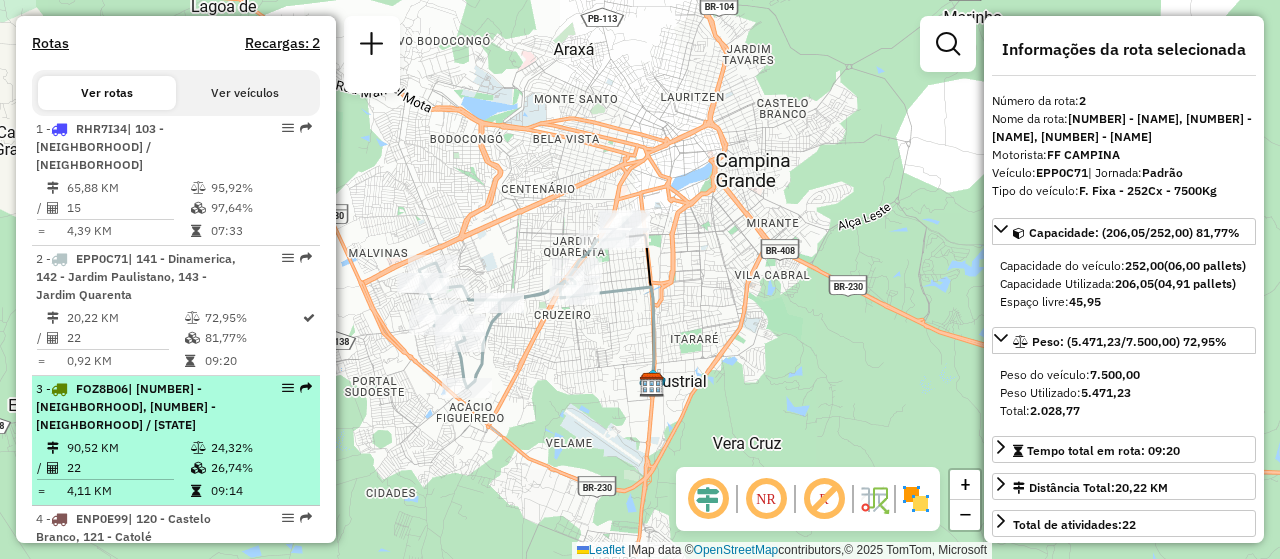 click on "3 - [CODE] | [NUMBER] - [NAME], [NUMBER] - [NAME] [NUMBER] KM [PERCENT] / [NUMBER] [PERCENT] = [NUMBER] KM [TIME]" at bounding box center (176, 441) 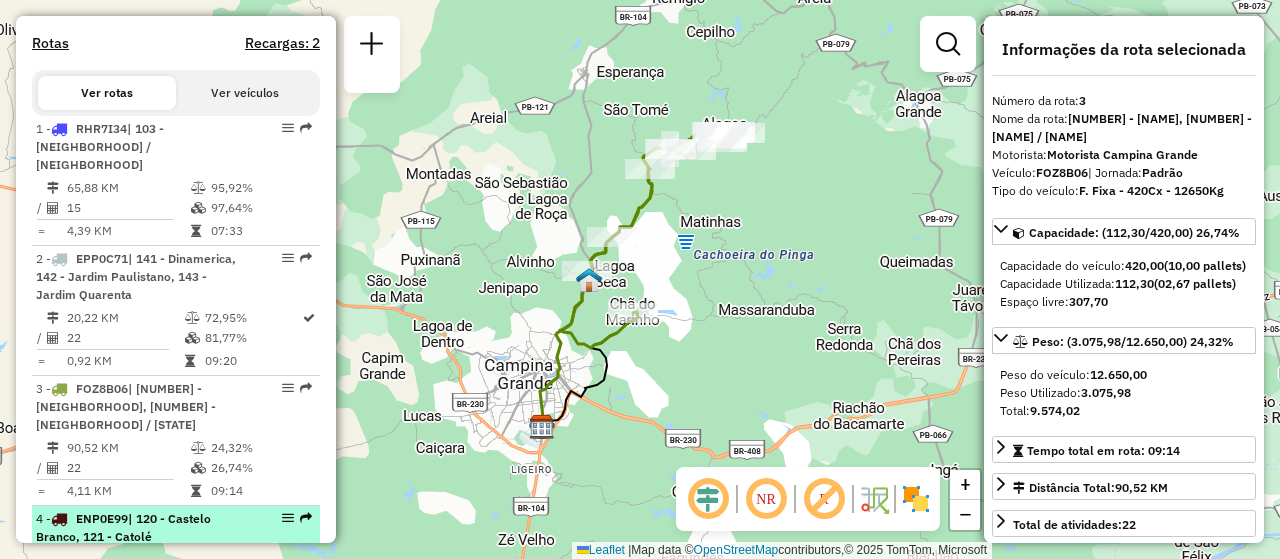 click on "ENP0E99 | 120 - [NEIGHBORHOOD], 121 - [NEIGHBORHOOD]" at bounding box center [142, 528] 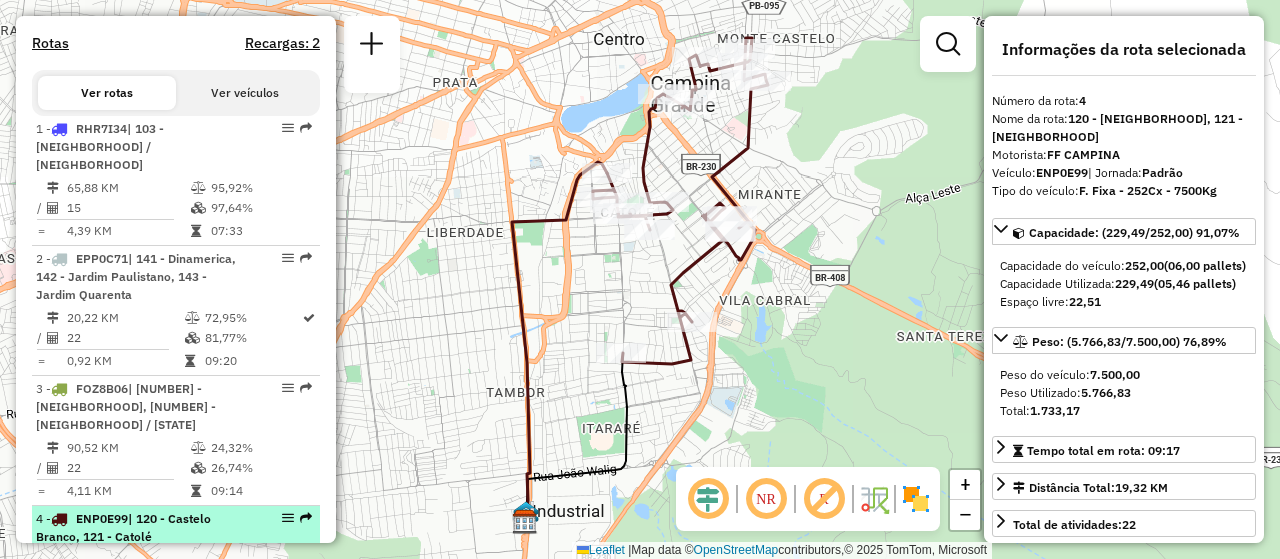 scroll, scrollTop: 752, scrollLeft: 0, axis: vertical 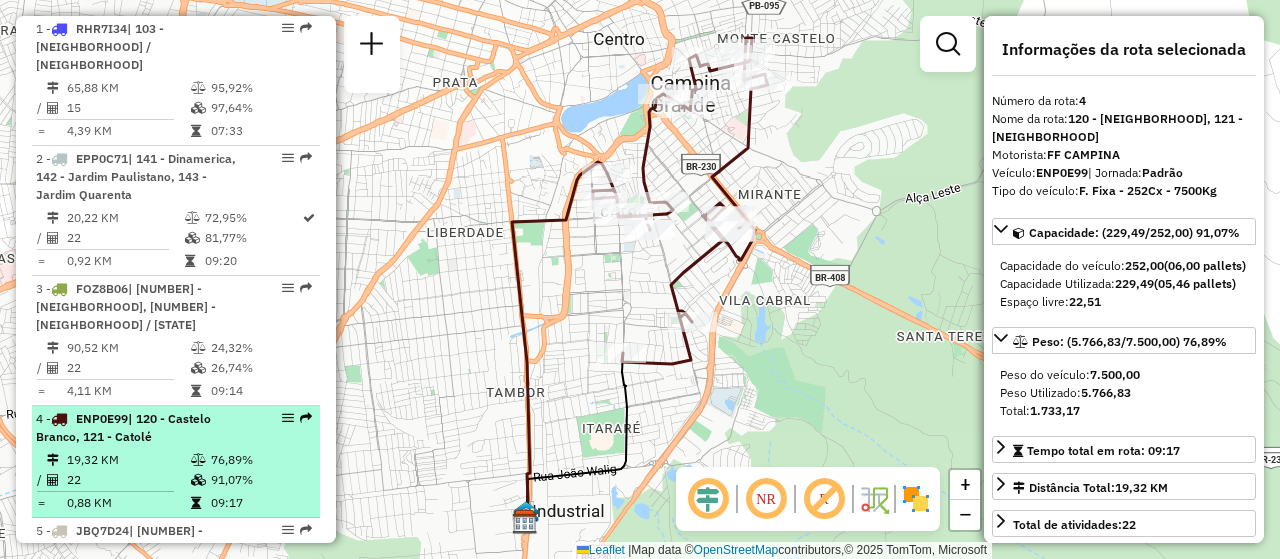 click on "| [NUMBER] - [NAME], [NUMBER] - [NAME]" at bounding box center [119, 539] 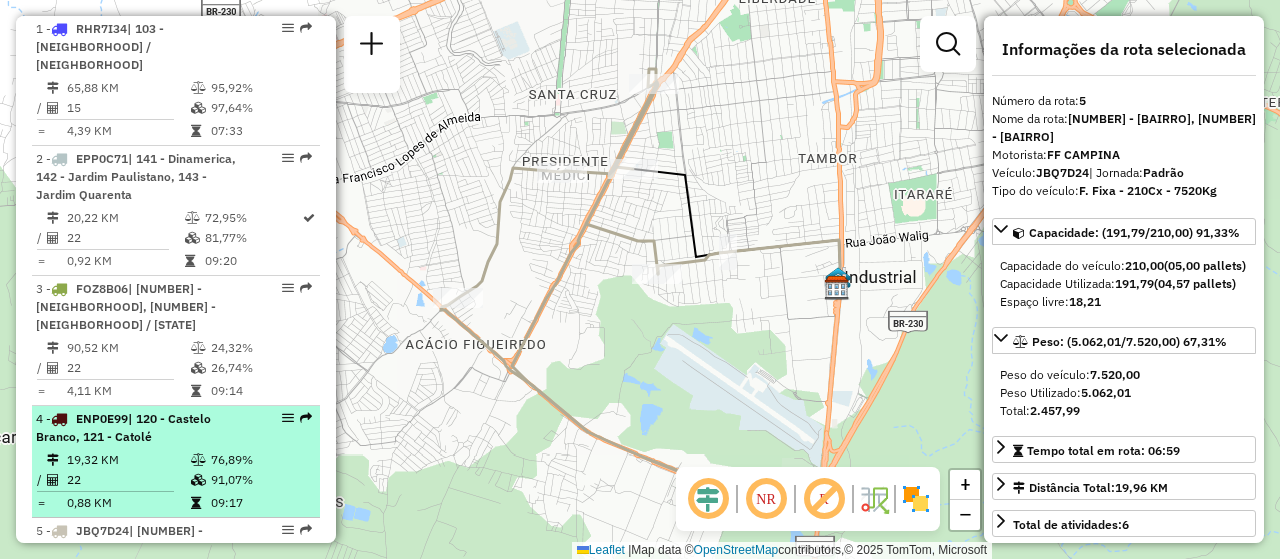 scroll, scrollTop: 852, scrollLeft: 0, axis: vertical 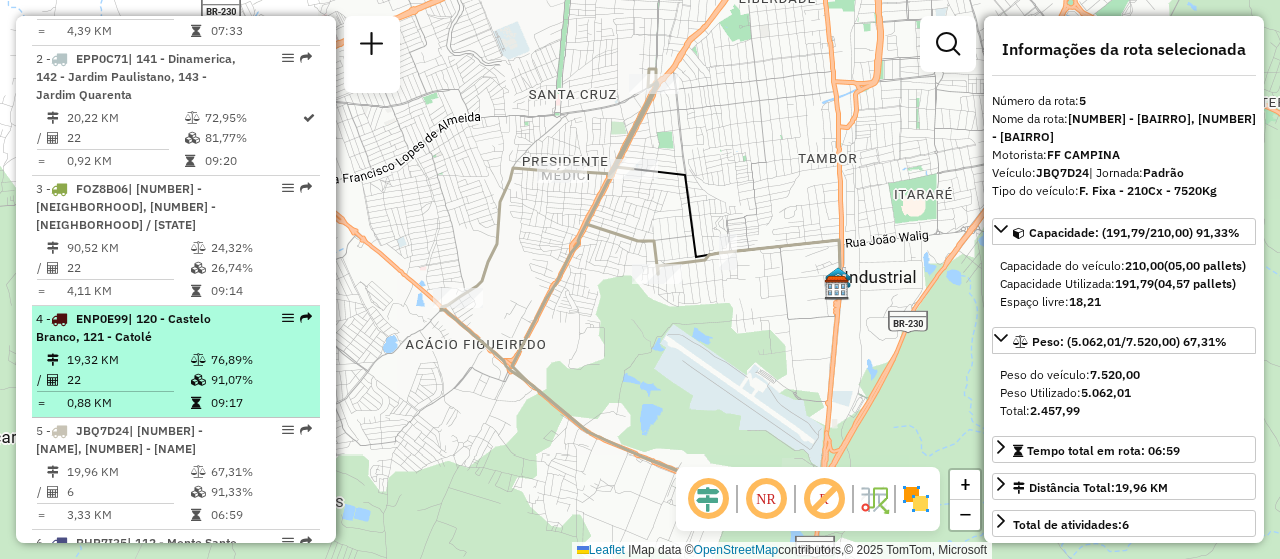 click on "RHR7I35 | 112 - [NEIGHBORHOOD], 113 - [NEIGHBORHOOD]" at bounding box center [142, 552] 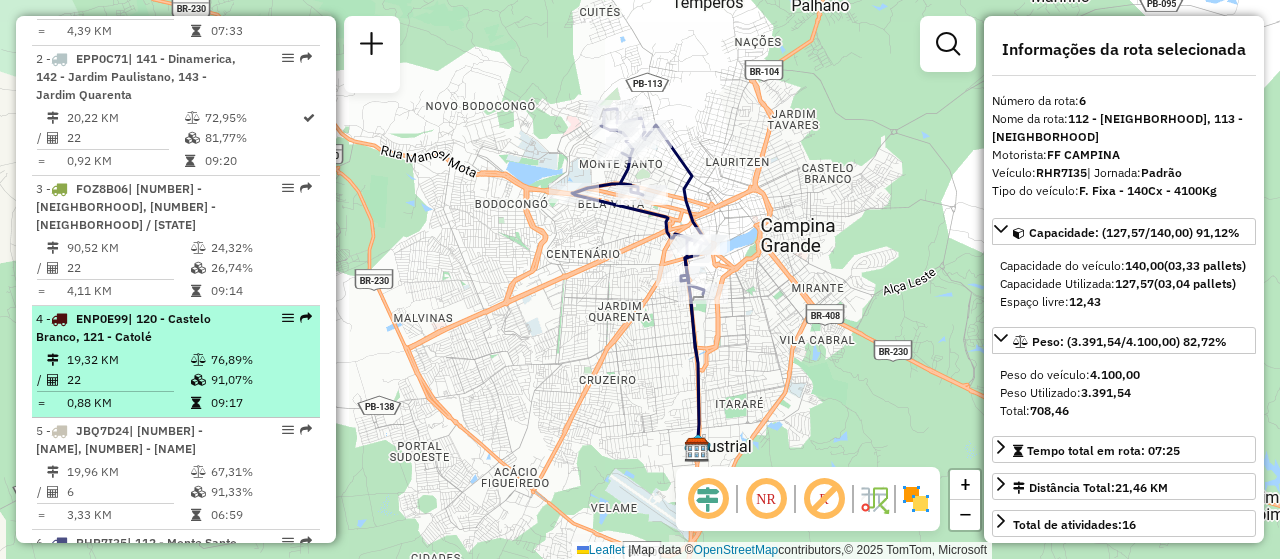 scroll, scrollTop: 1052, scrollLeft: 0, axis: vertical 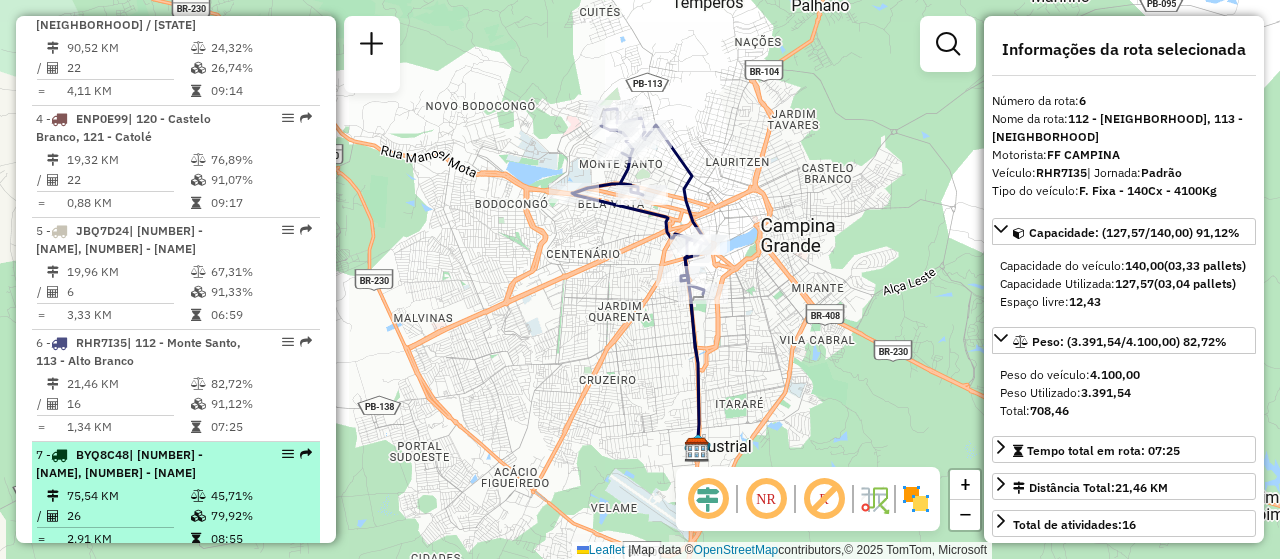 click on "26" at bounding box center [128, 516] 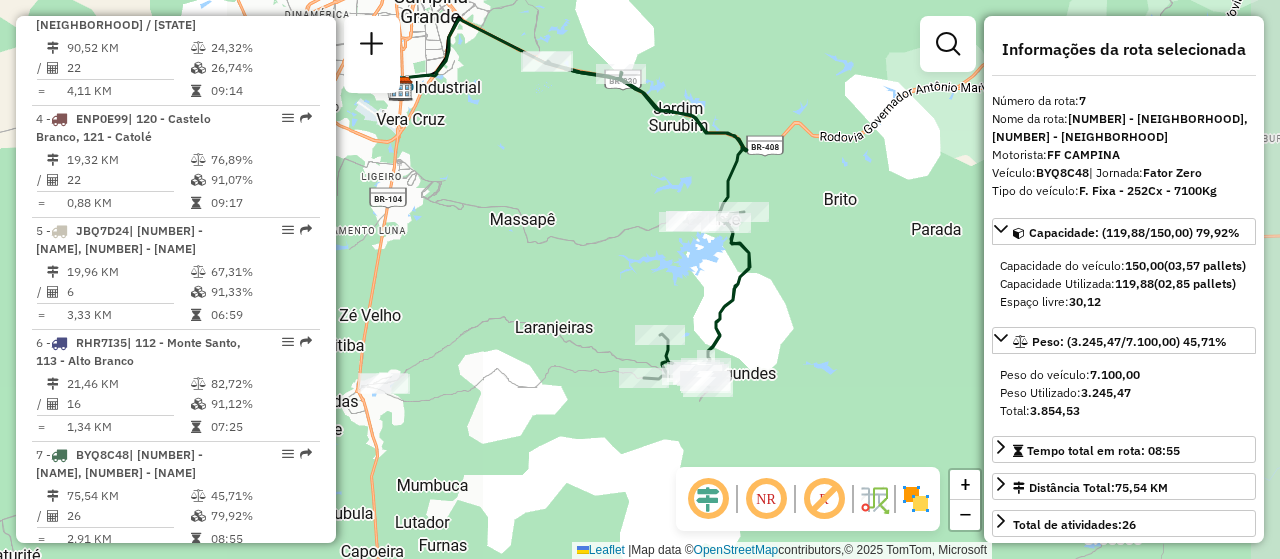 drag, startPoint x: 568, startPoint y: 408, endPoint x: 440, endPoint y: 345, distance: 142.66394 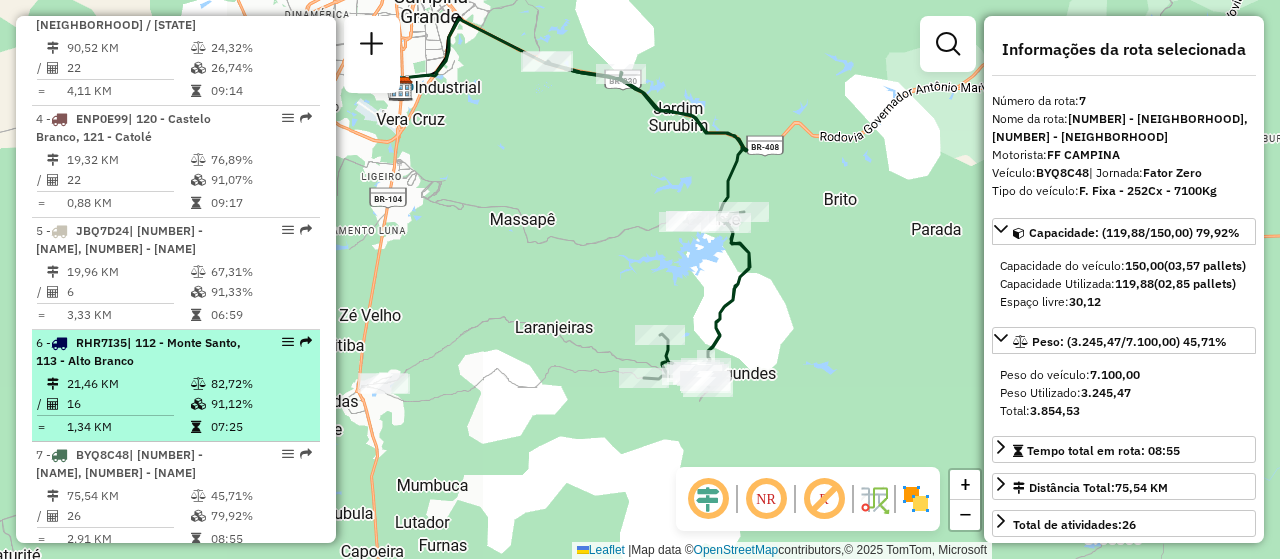 scroll, scrollTop: 1252, scrollLeft: 0, axis: vertical 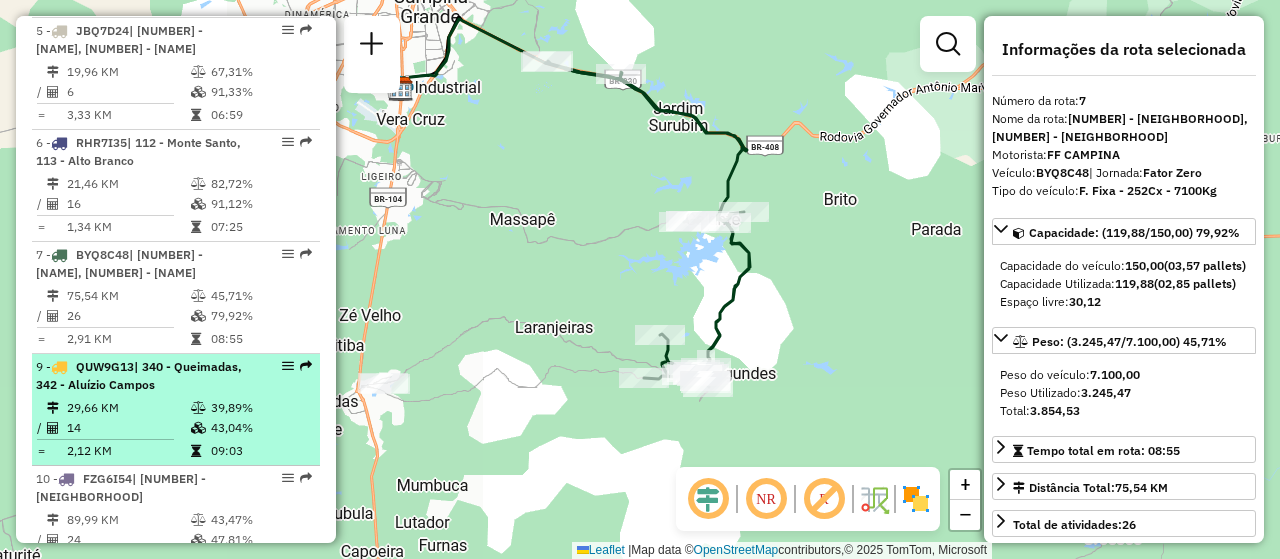 click on "29,66 KM" at bounding box center (128, 408) 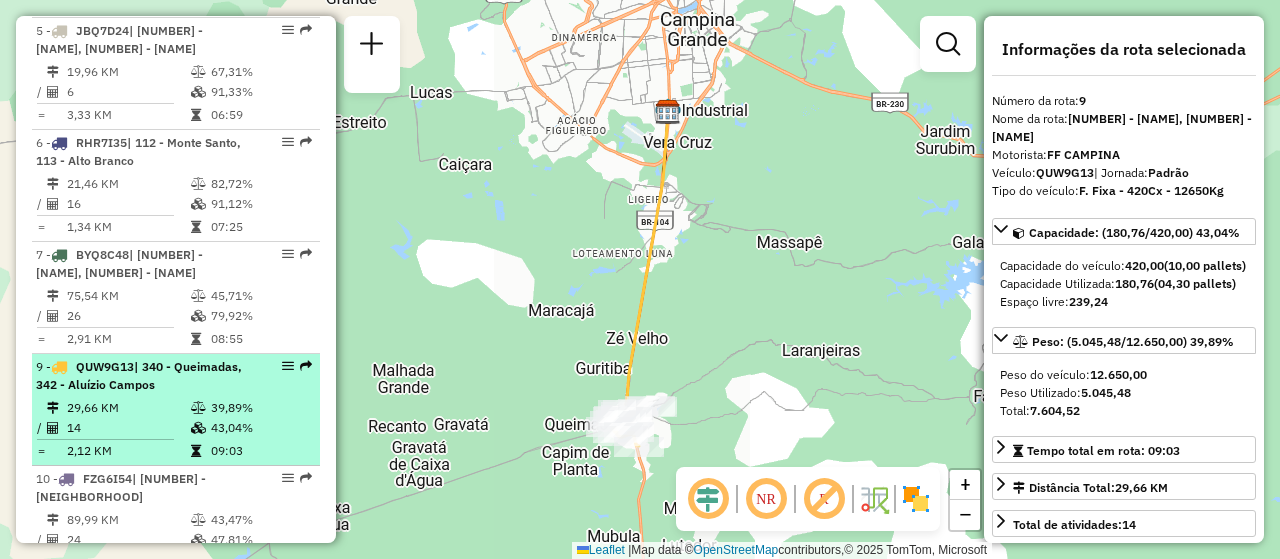 scroll, scrollTop: 1352, scrollLeft: 0, axis: vertical 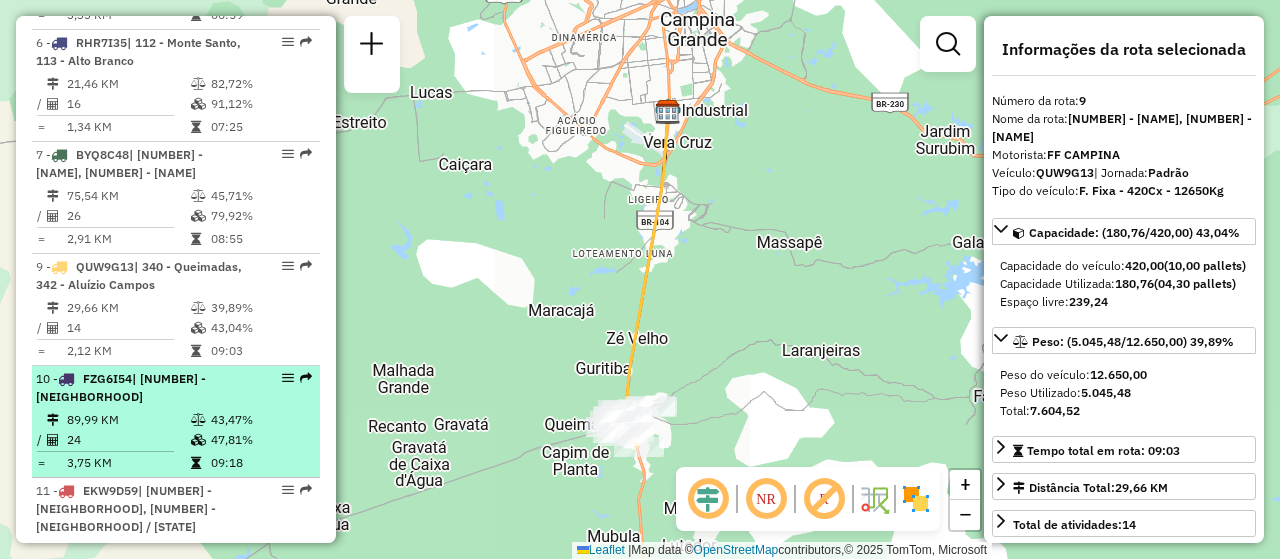 click on "89,99 KM" at bounding box center (128, 420) 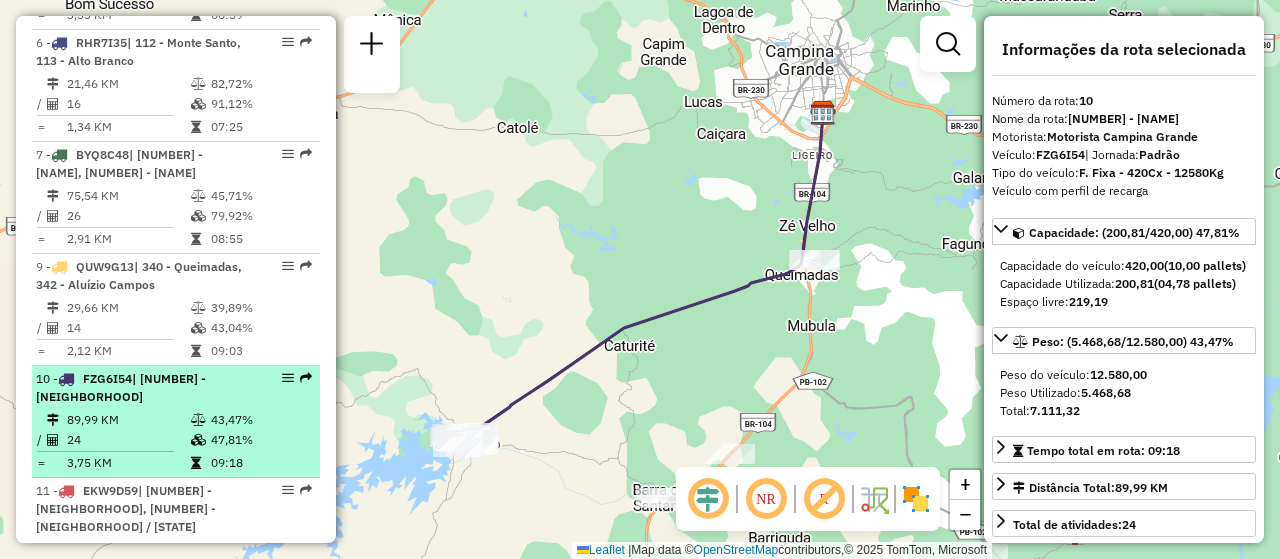 scroll, scrollTop: 1452, scrollLeft: 0, axis: vertical 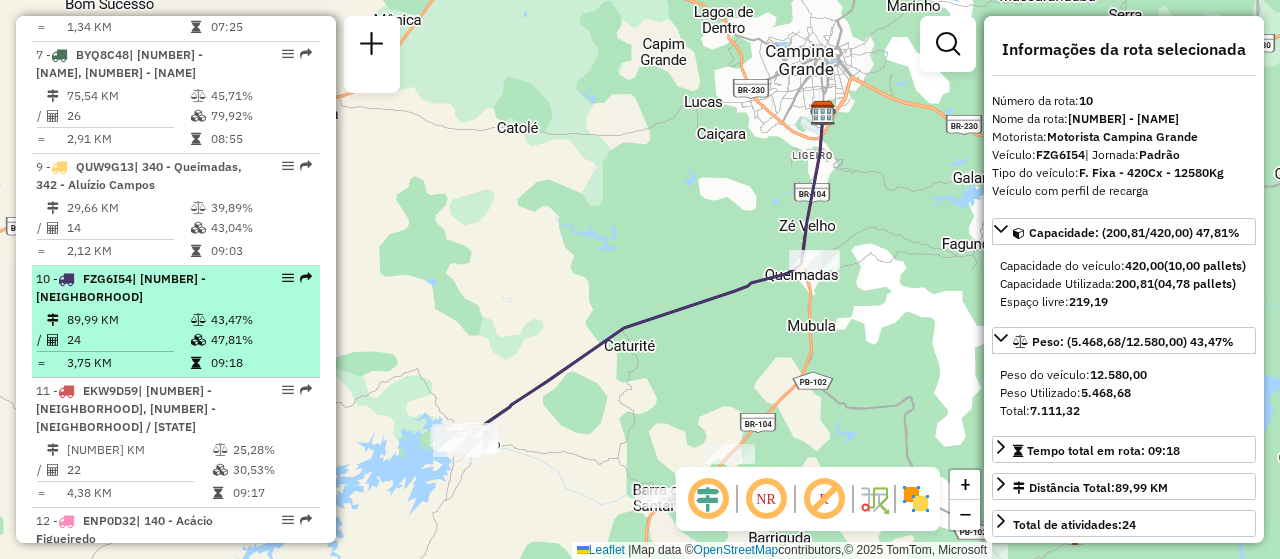 click on "[NUMBER] KM" at bounding box center [139, 450] 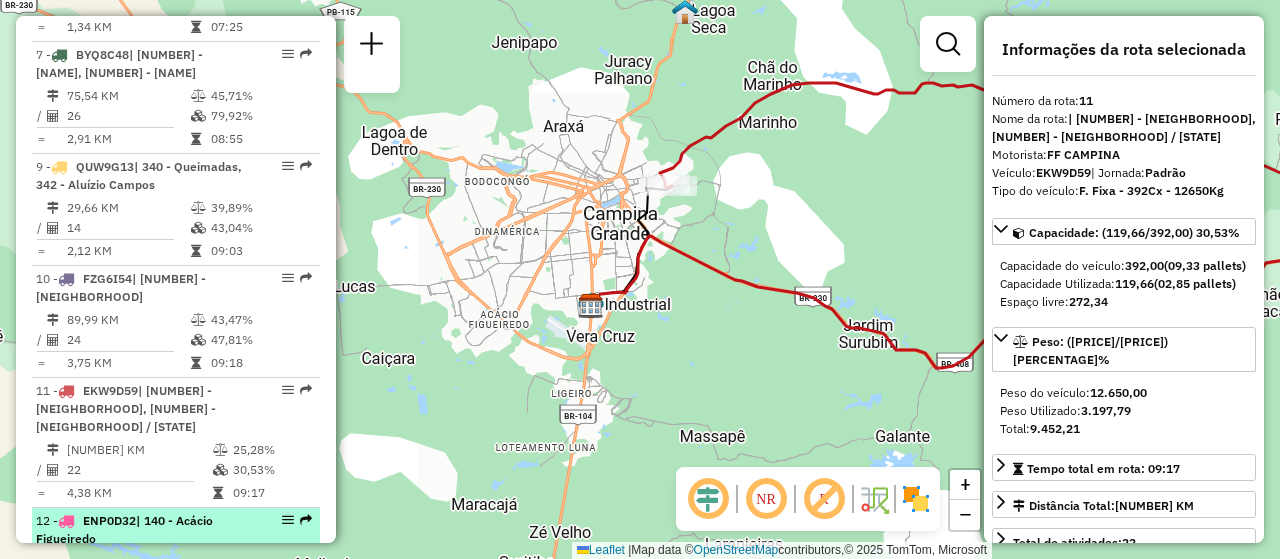 click on "| 140 - Acácio Figueiredo" at bounding box center (124, 529) 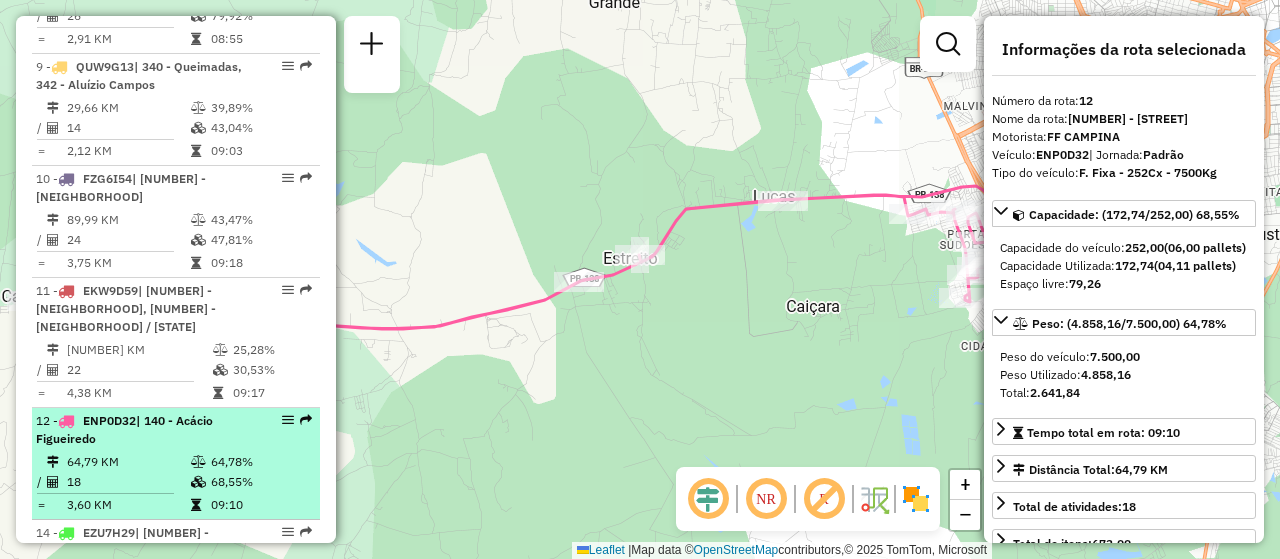 scroll, scrollTop: 1652, scrollLeft: 0, axis: vertical 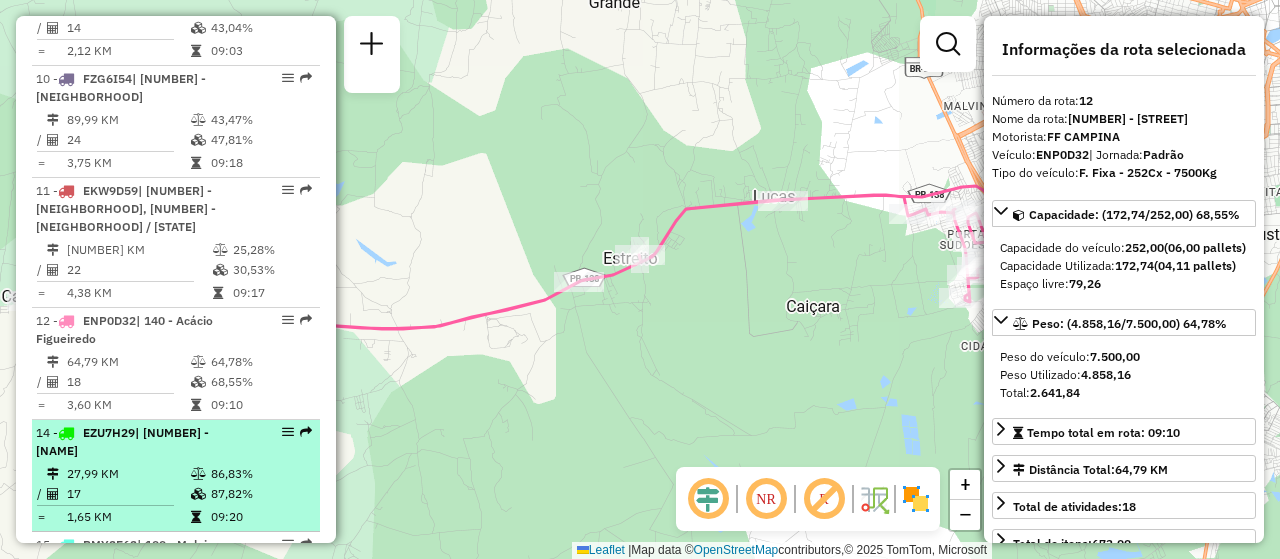 click at bounding box center (200, 494) 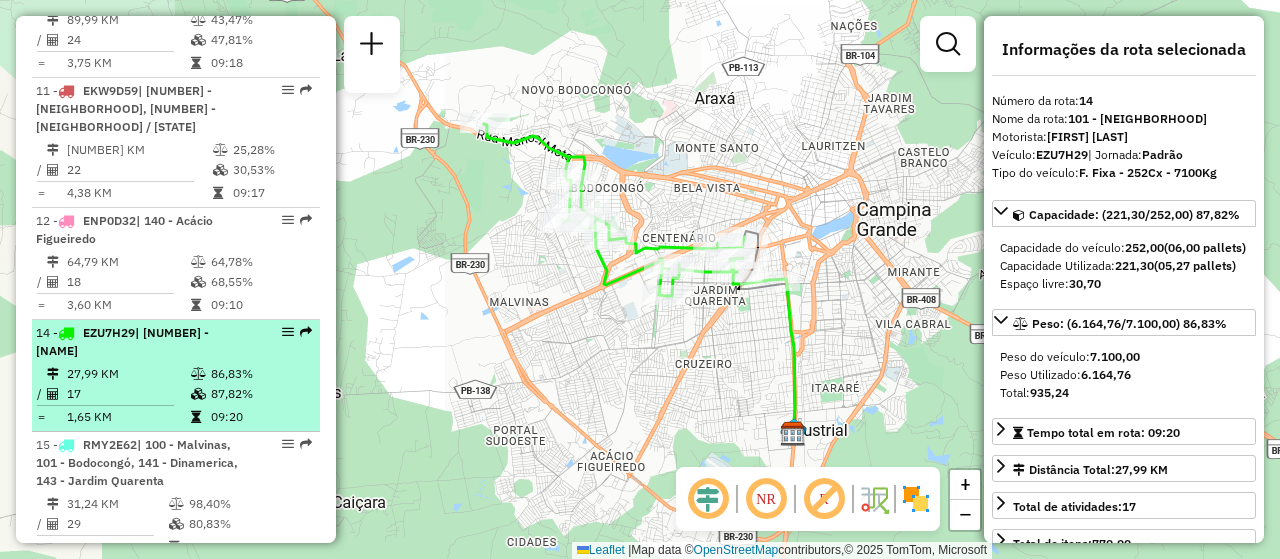 scroll, scrollTop: 1852, scrollLeft: 0, axis: vertical 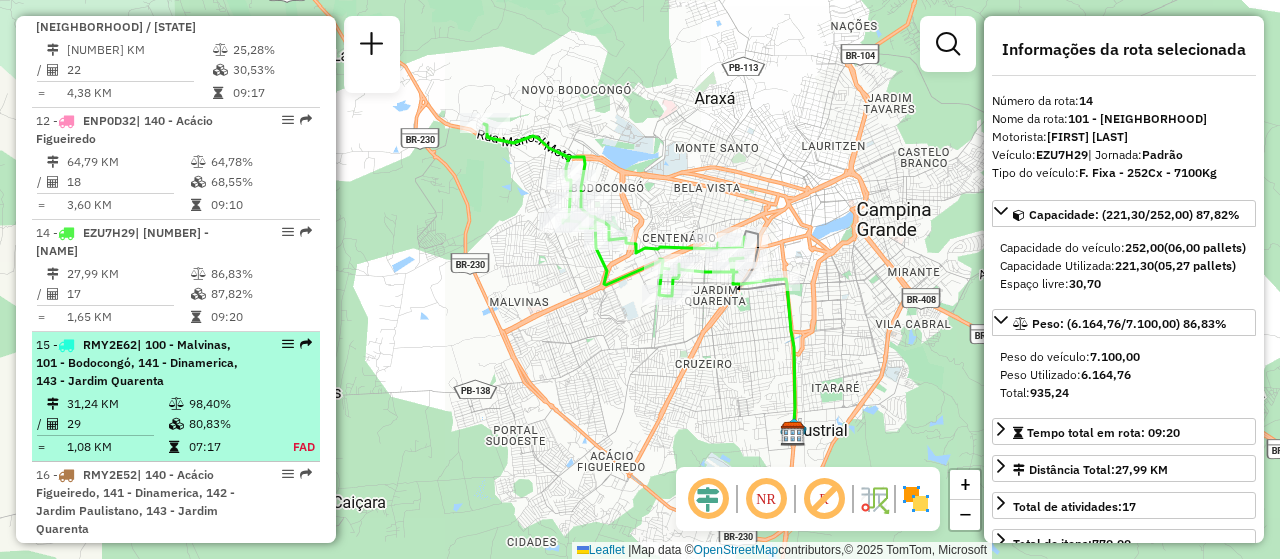 click at bounding box center (176, 404) 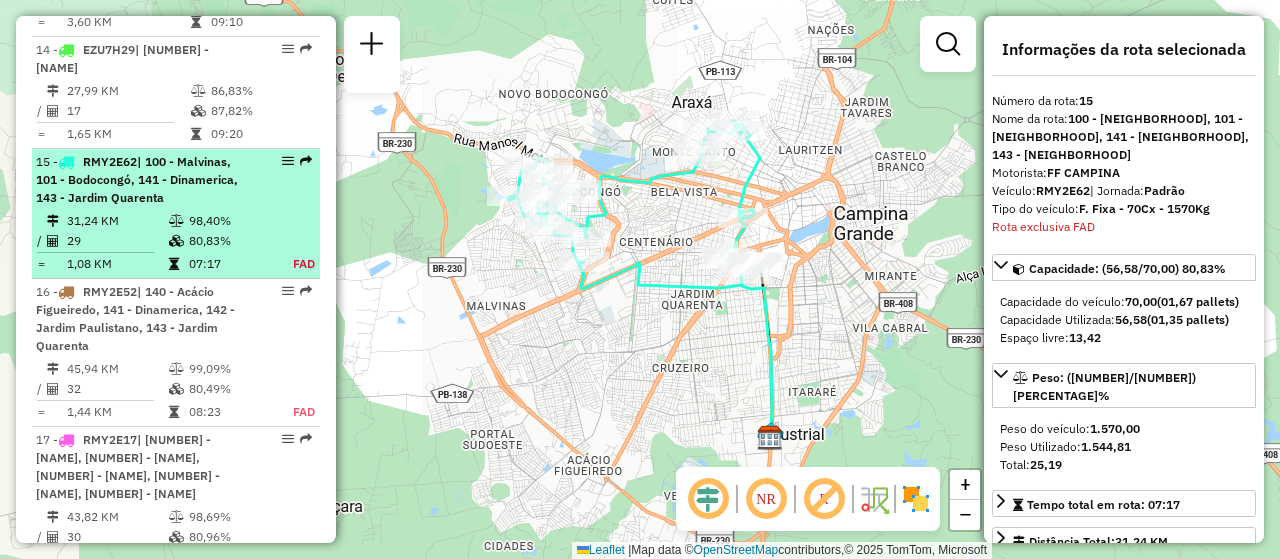 scroll, scrollTop: 2096, scrollLeft: 0, axis: vertical 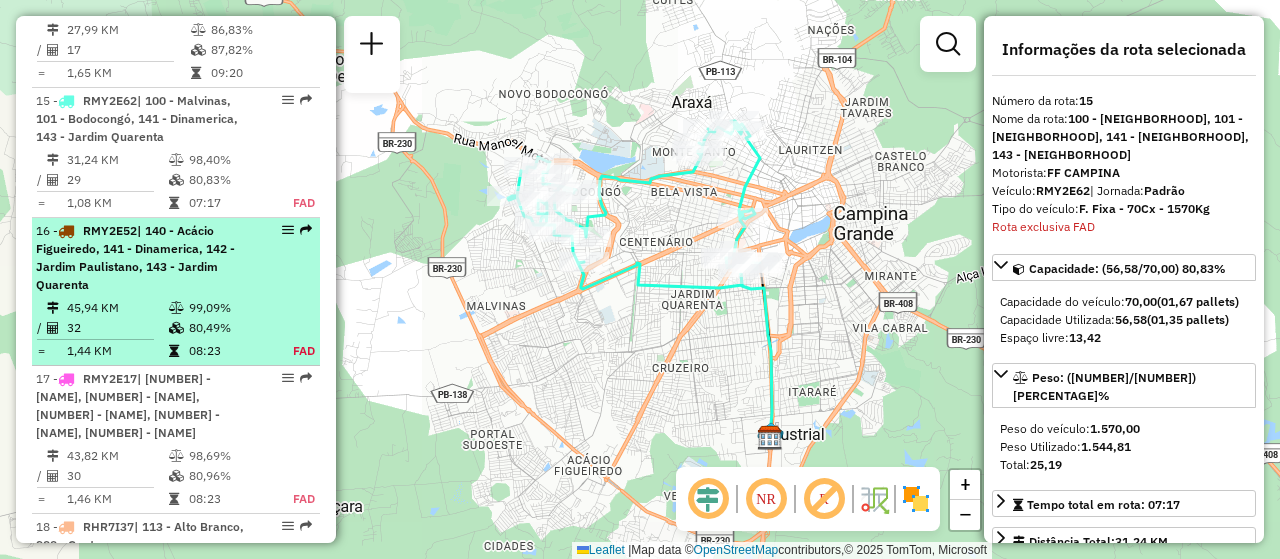 click on "[NUMBER] -       [PLATE]   | [NUMBER] - [NAME], [NUMBER] - [NAME], [NUMBER] - [NAME], [NUMBER] - [NAME]" at bounding box center [142, 258] 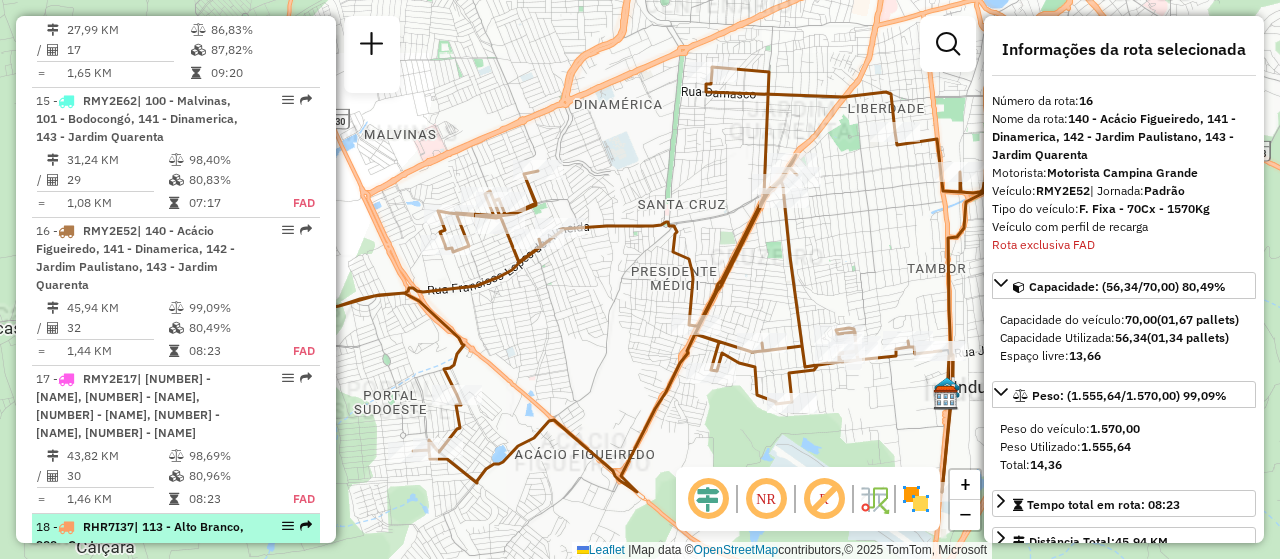 scroll, scrollTop: 2226, scrollLeft: 0, axis: vertical 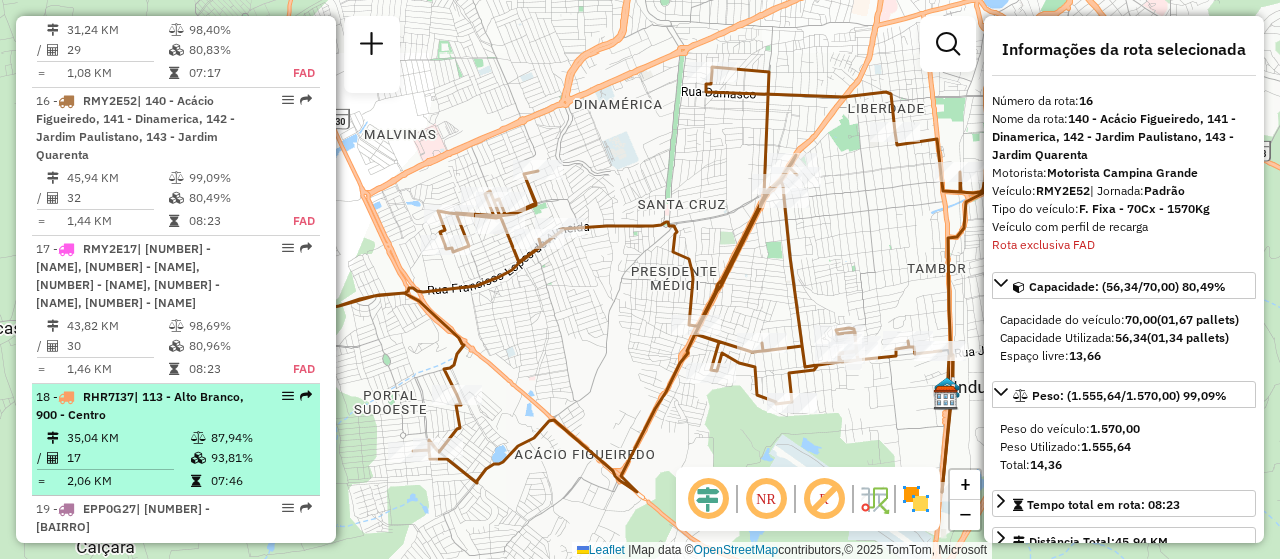 click on "[CODE] | [NUMBER] - [NAME], [NUMBER] - [NAME]" at bounding box center (142, 406) 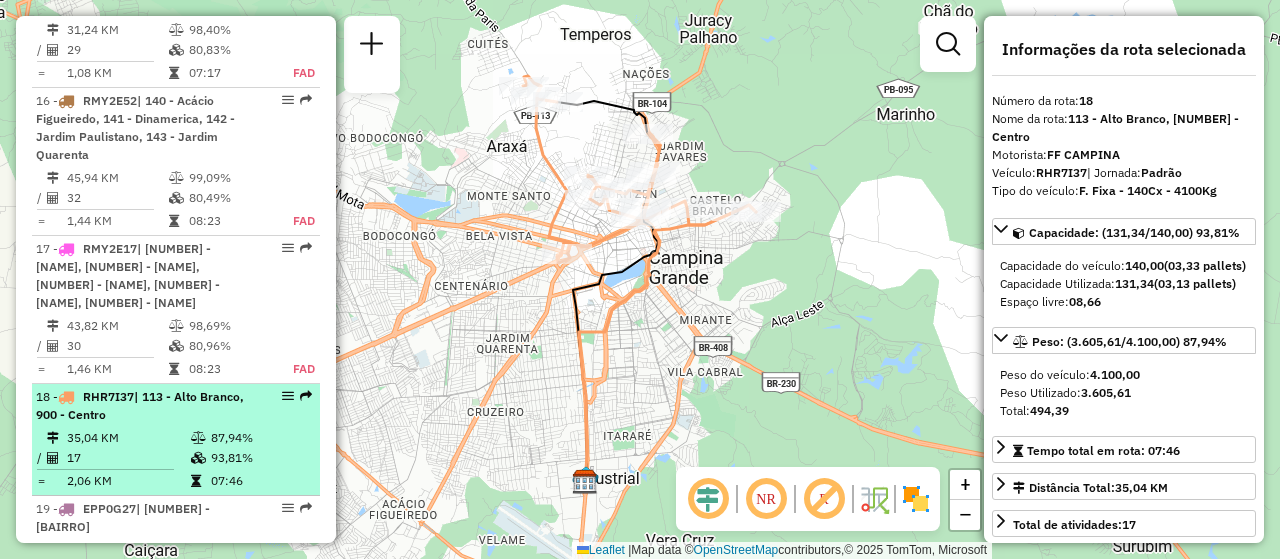 scroll, scrollTop: 2326, scrollLeft: 0, axis: vertical 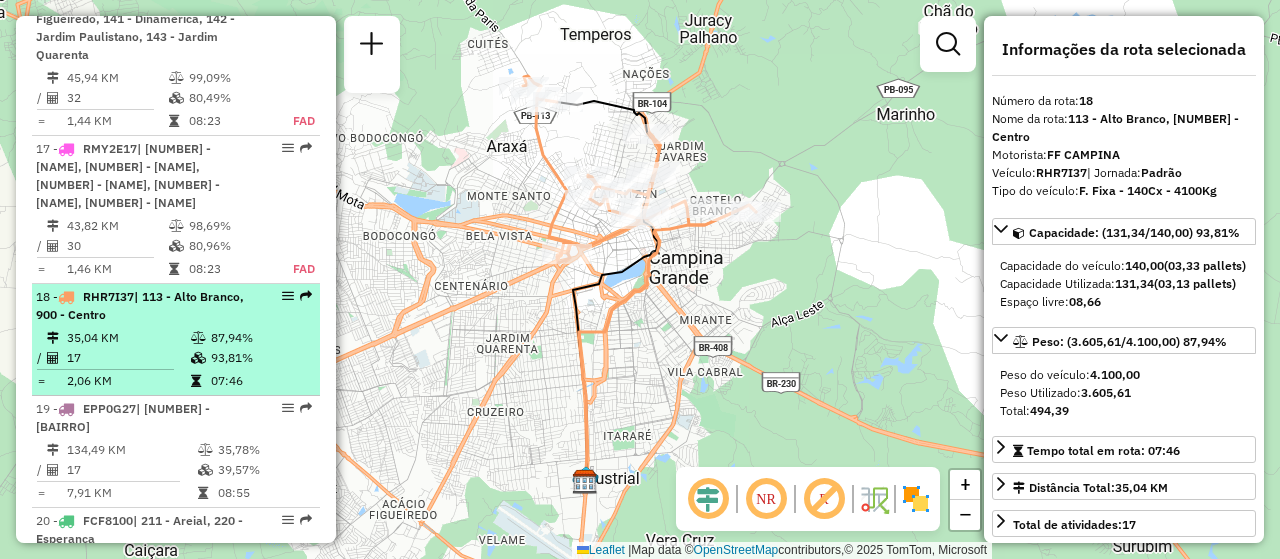 click on "| [NUMBER] - [BAIRRO]" at bounding box center (123, 417) 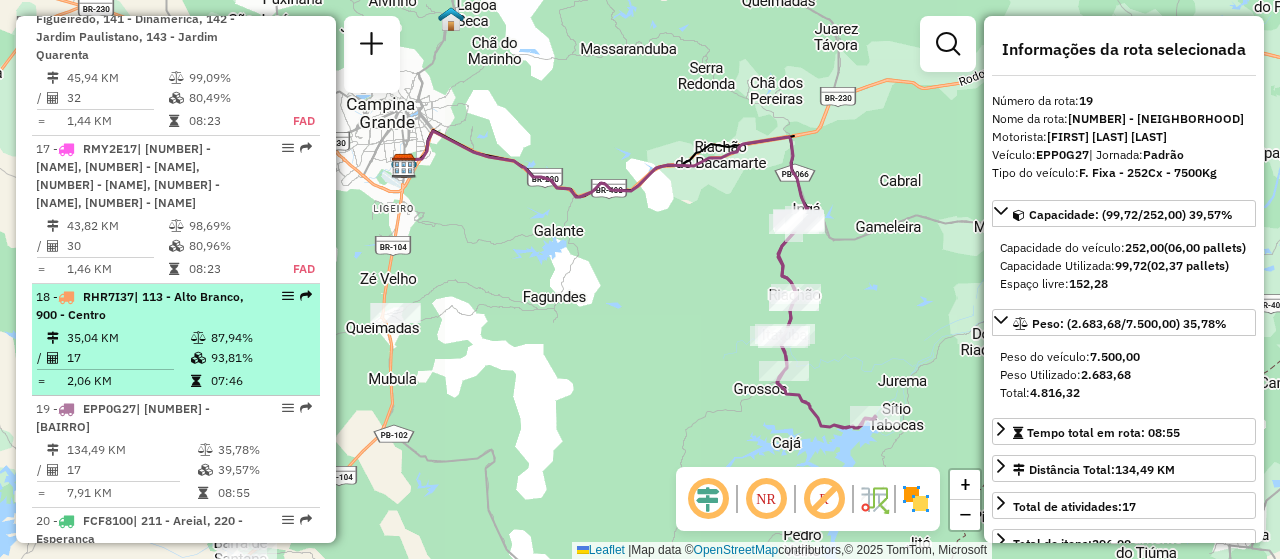 scroll, scrollTop: 2426, scrollLeft: 0, axis: vertical 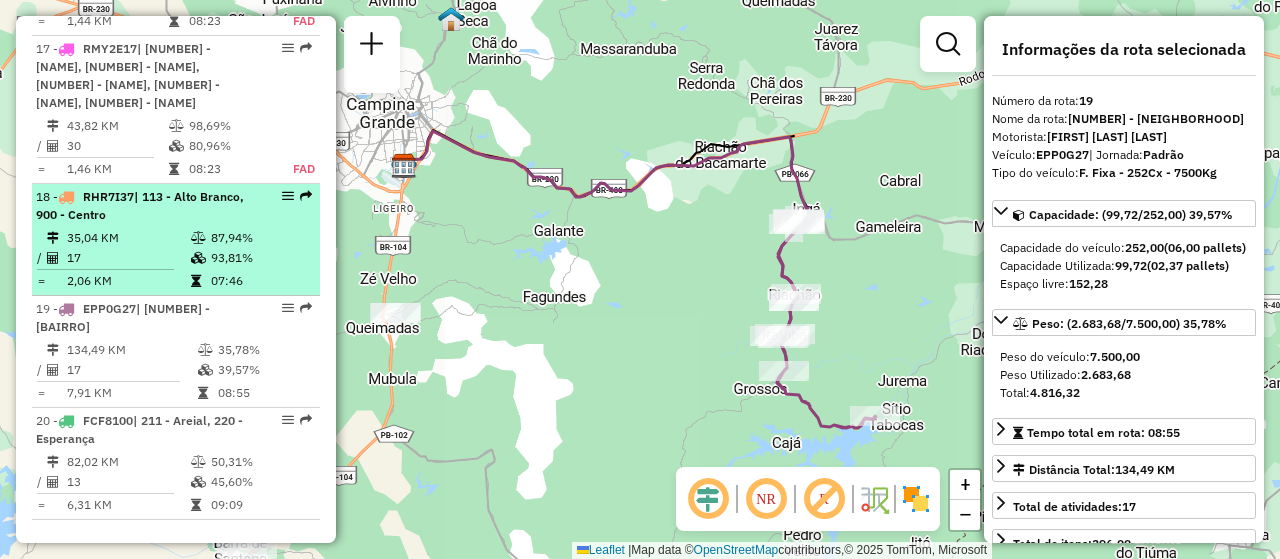 click on "| 211 - Areial, 220 - Esperança" at bounding box center [139, 429] 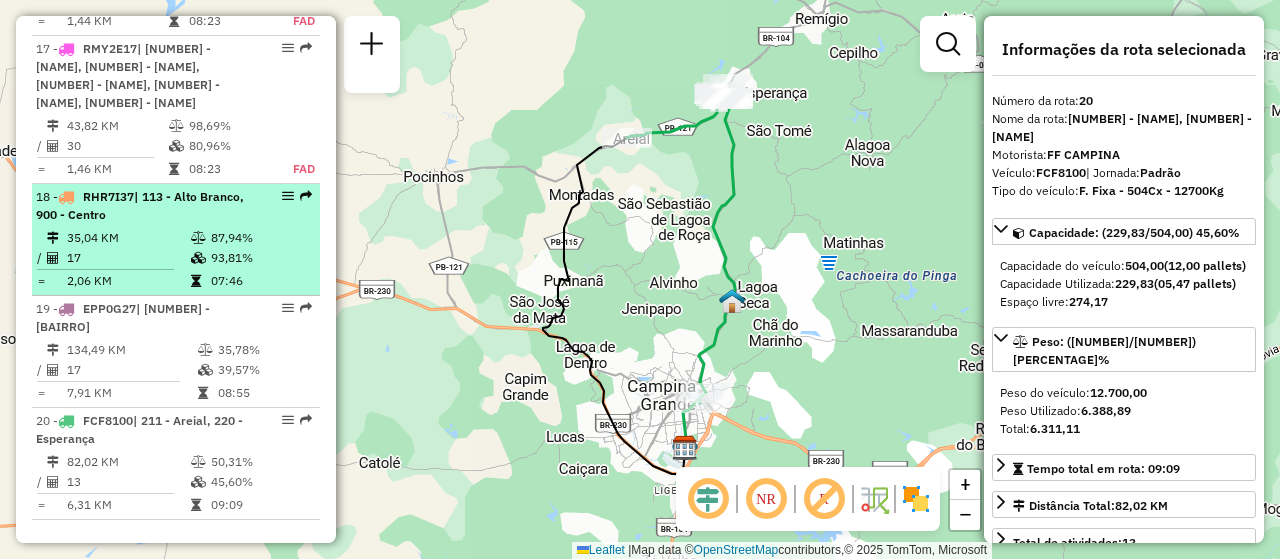 click at bounding box center (198, 258) 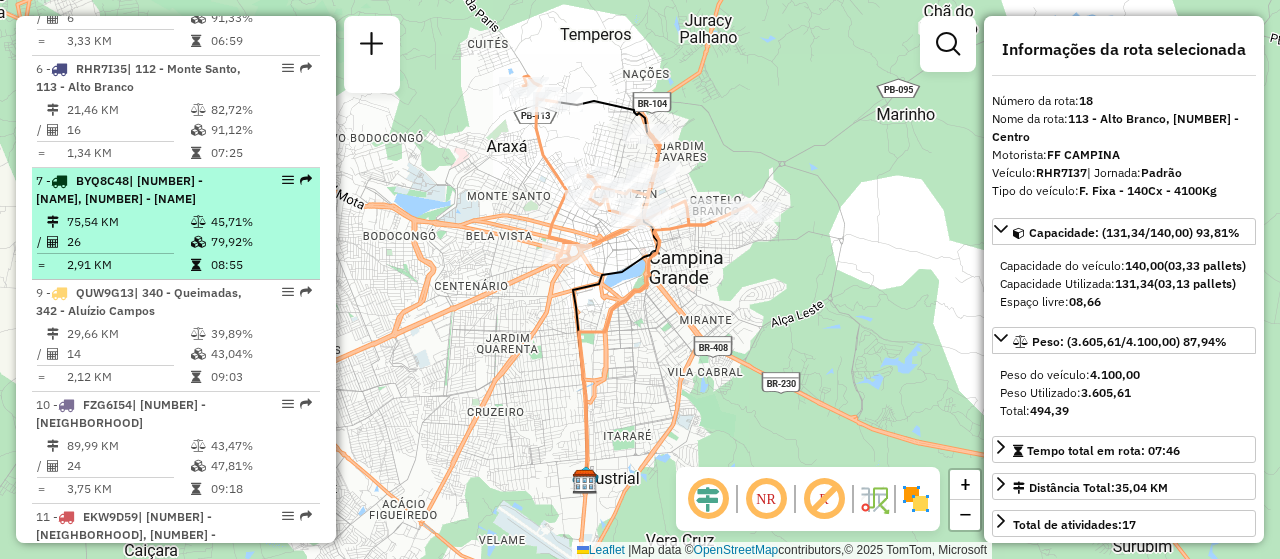 scroll, scrollTop: 1226, scrollLeft: 0, axis: vertical 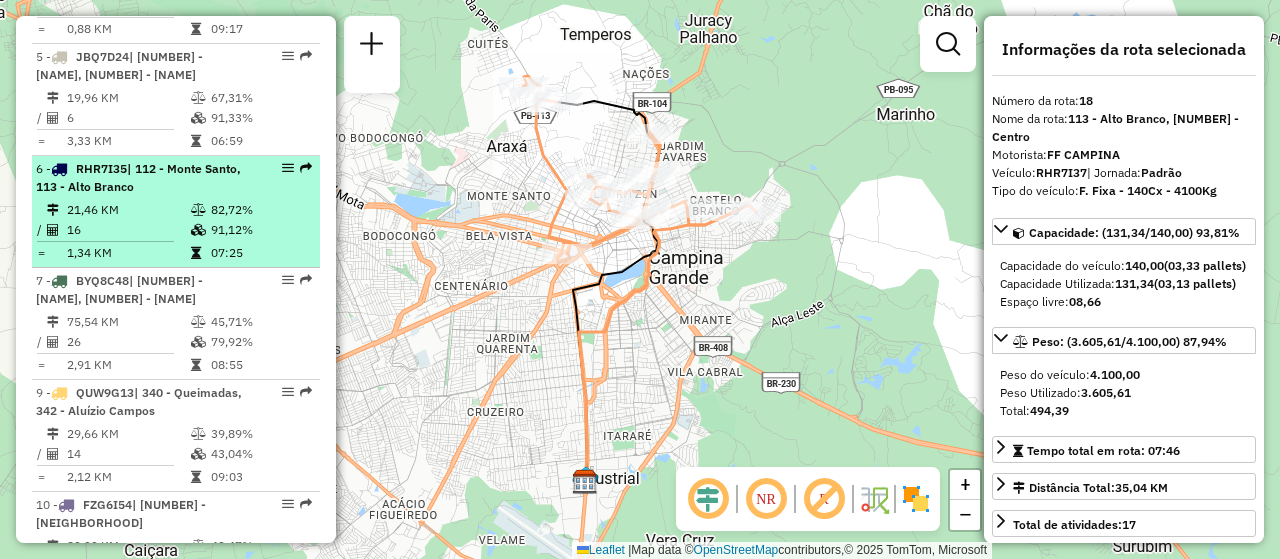 click on "16" at bounding box center [128, 230] 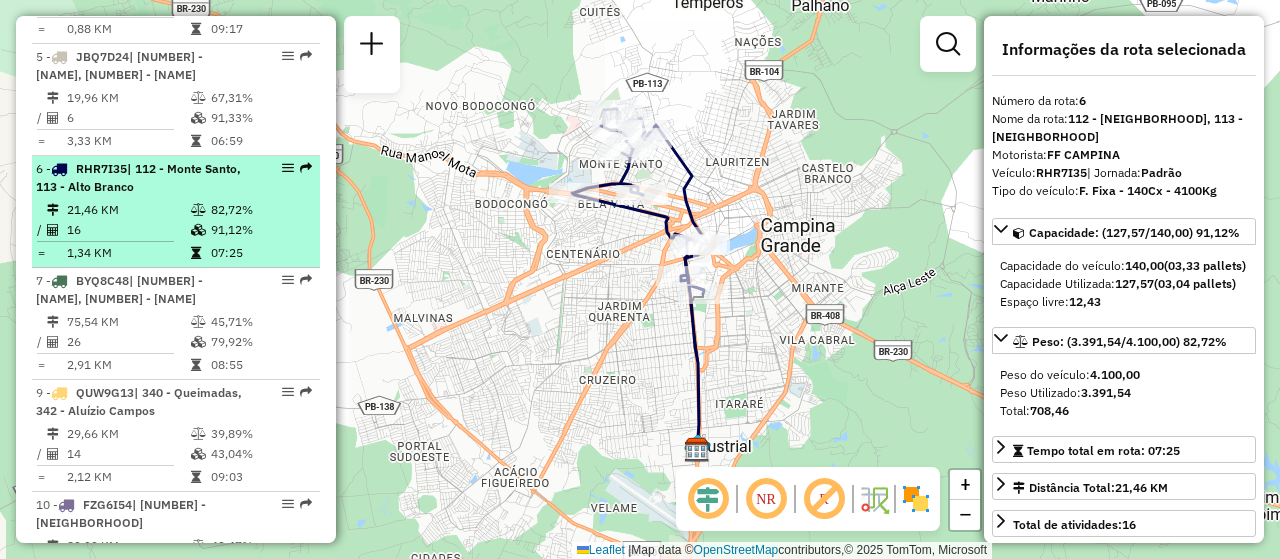 scroll, scrollTop: 1126, scrollLeft: 0, axis: vertical 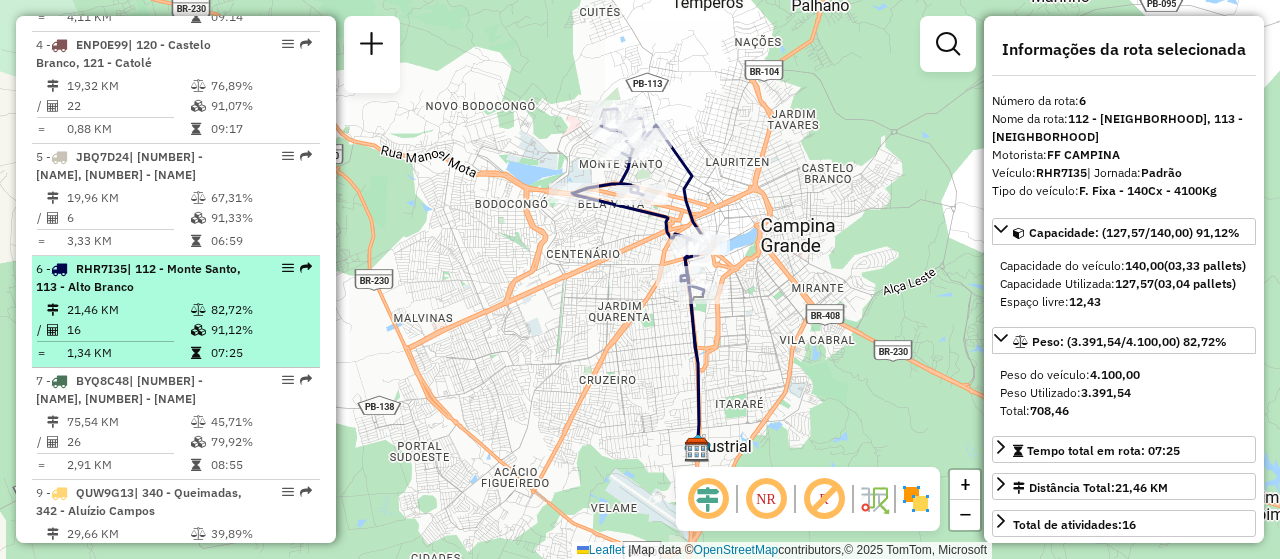 click on "3,33 KM" at bounding box center [128, 241] 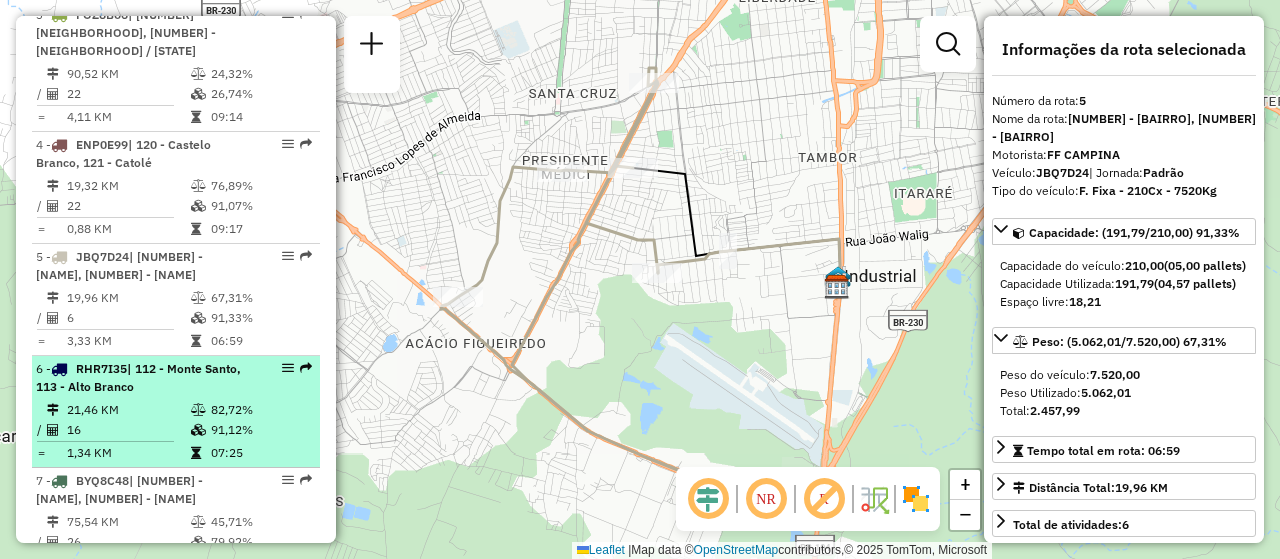 scroll, scrollTop: 926, scrollLeft: 0, axis: vertical 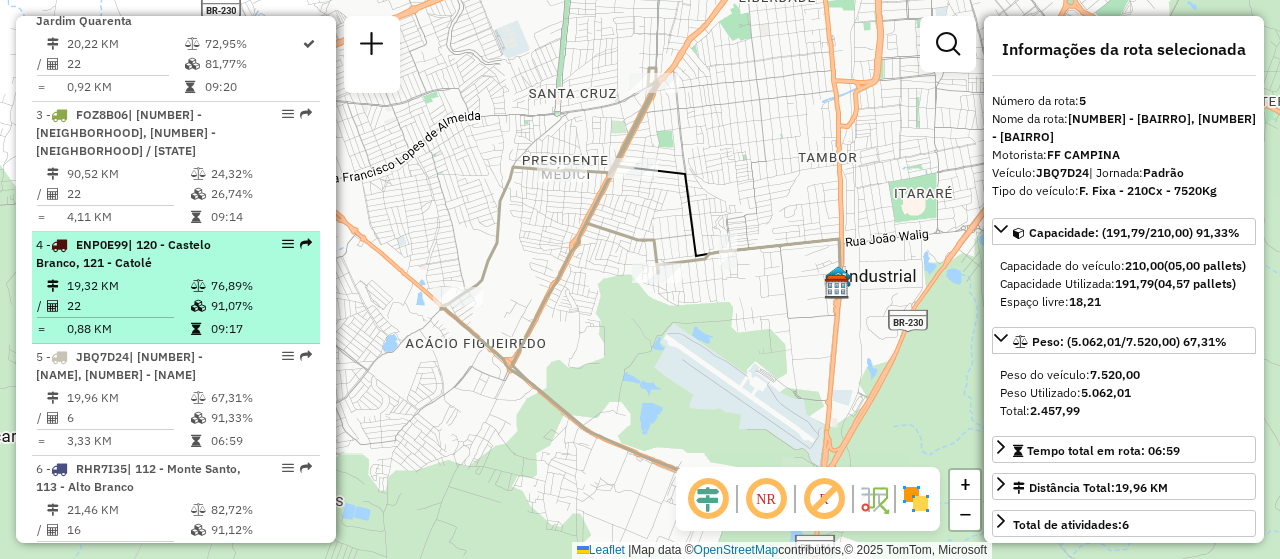click on "19,32 KM" at bounding box center [128, 286] 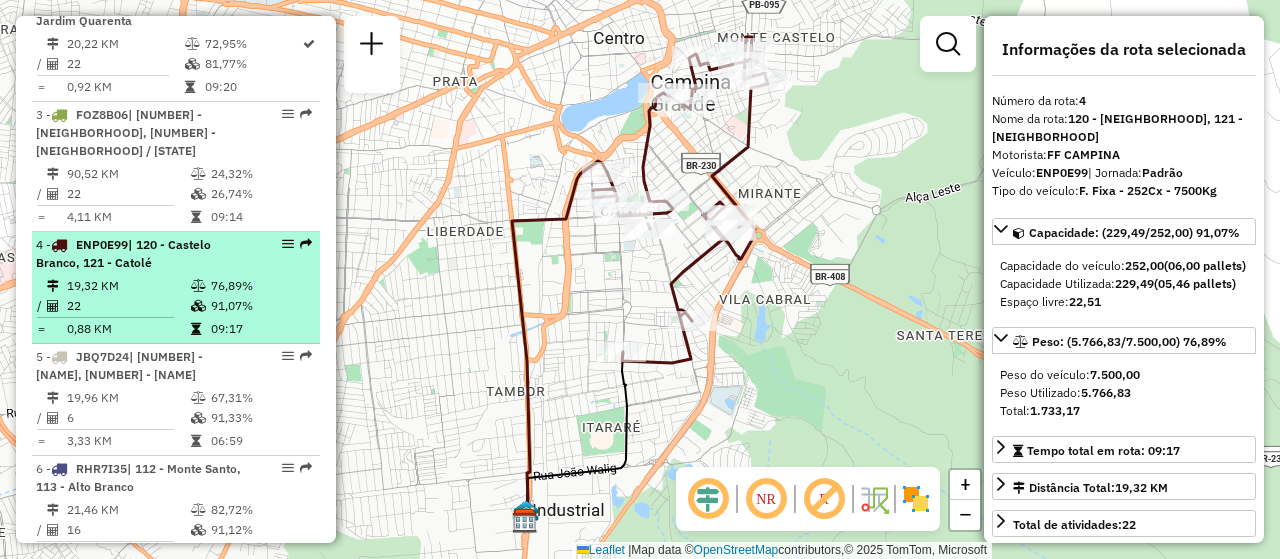 scroll, scrollTop: 826, scrollLeft: 0, axis: vertical 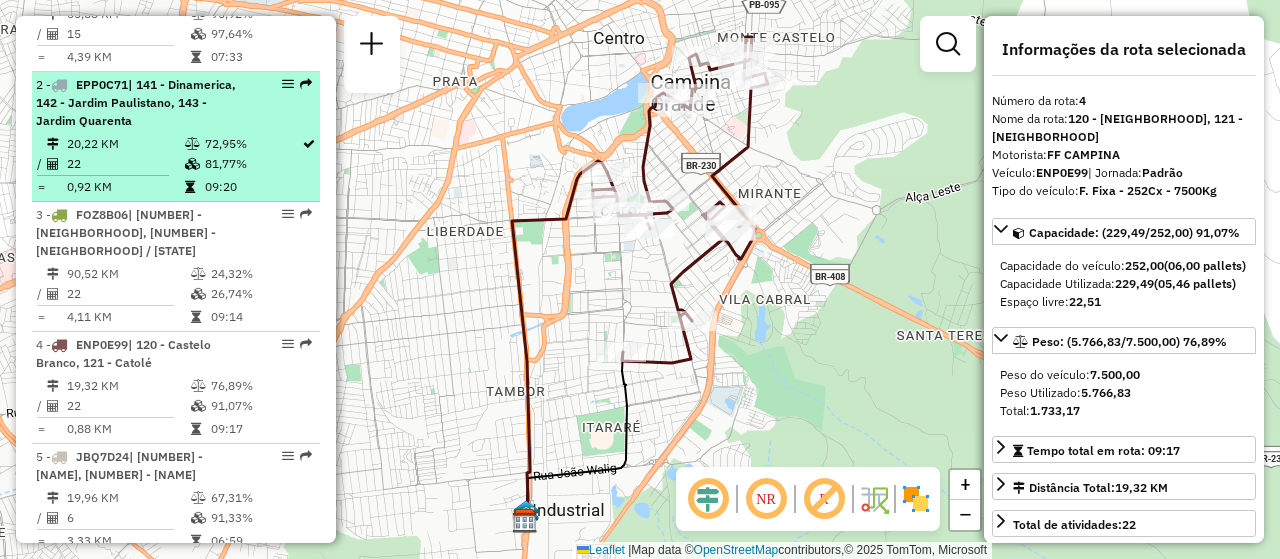 click on "22" at bounding box center (125, 164) 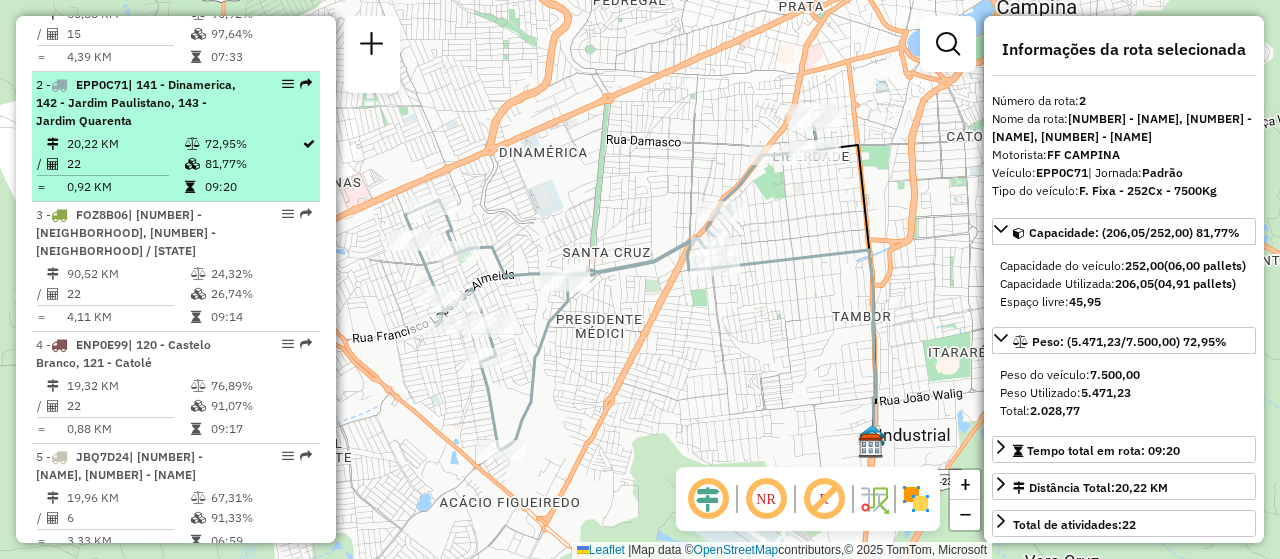 scroll, scrollTop: 626, scrollLeft: 0, axis: vertical 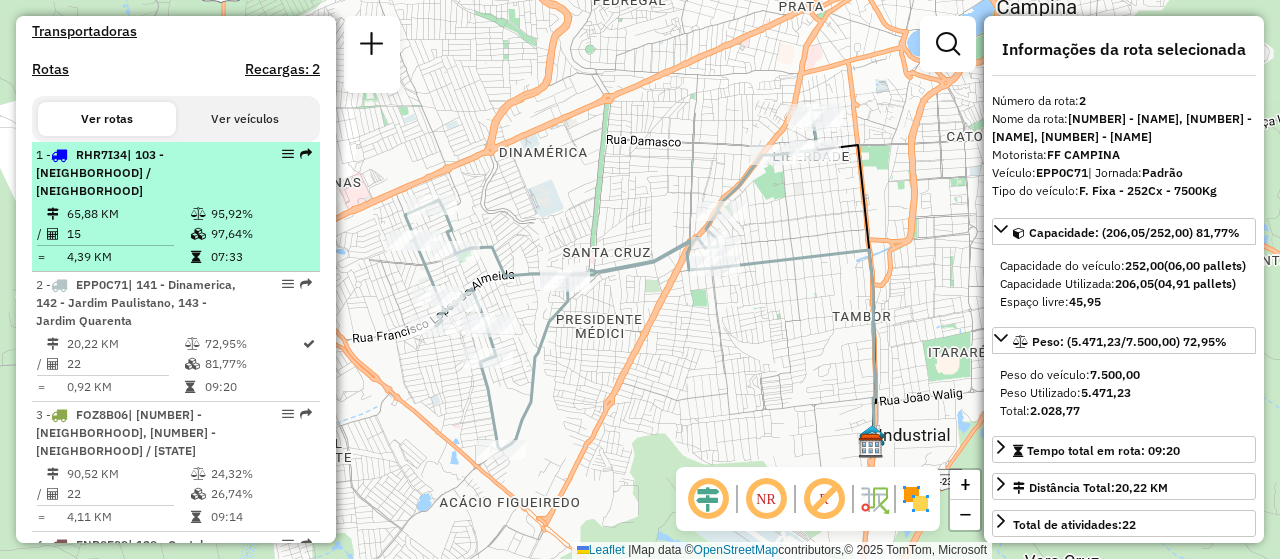 click on "| 103 - [NEIGHBORHOOD] / [NEIGHBORHOOD]" at bounding box center [100, 172] 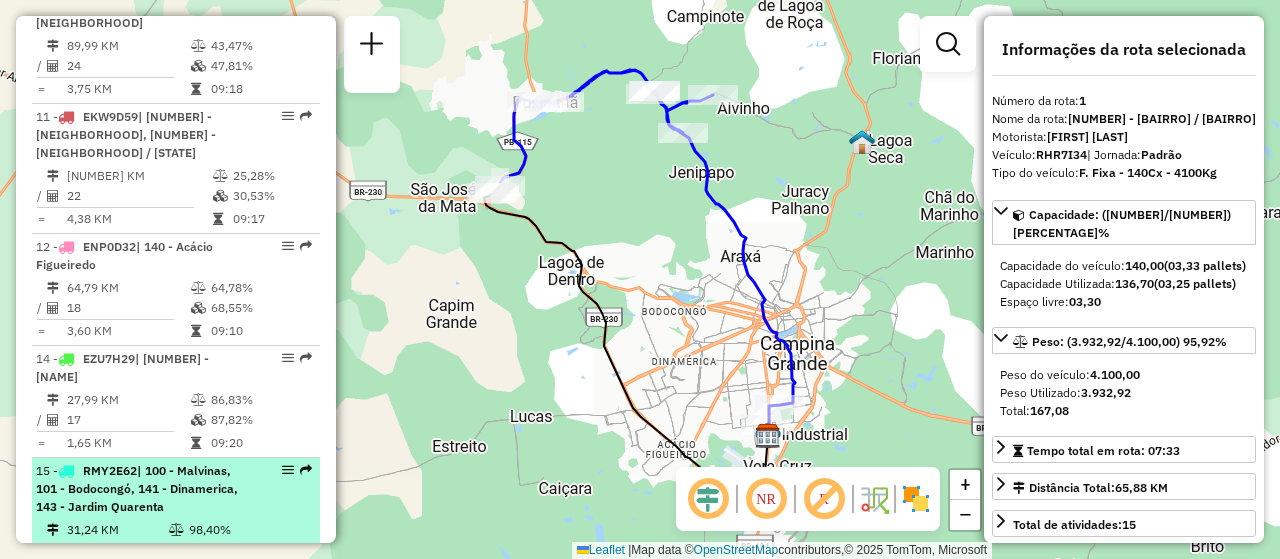 scroll, scrollTop: 1926, scrollLeft: 0, axis: vertical 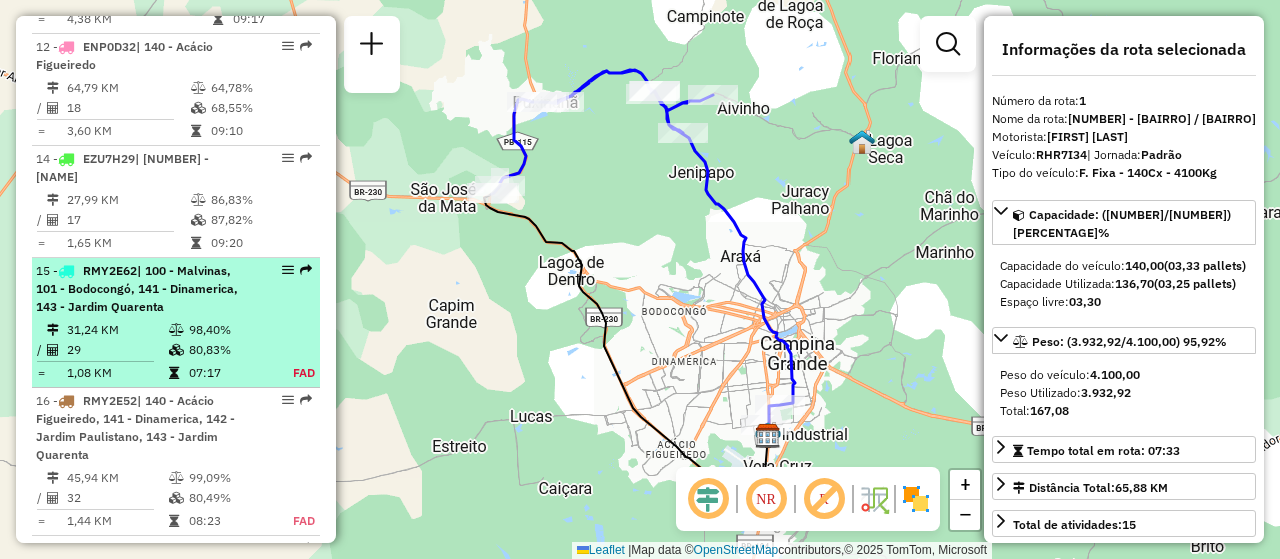 click on "31,24 KM" at bounding box center [117, 330] 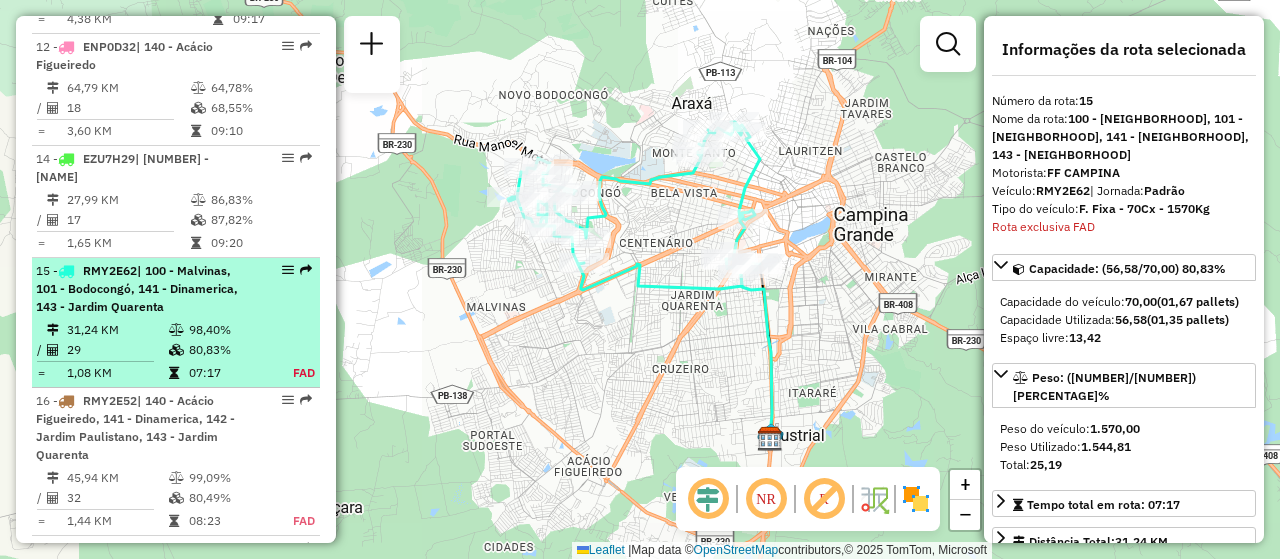 scroll, scrollTop: 2096, scrollLeft: 0, axis: vertical 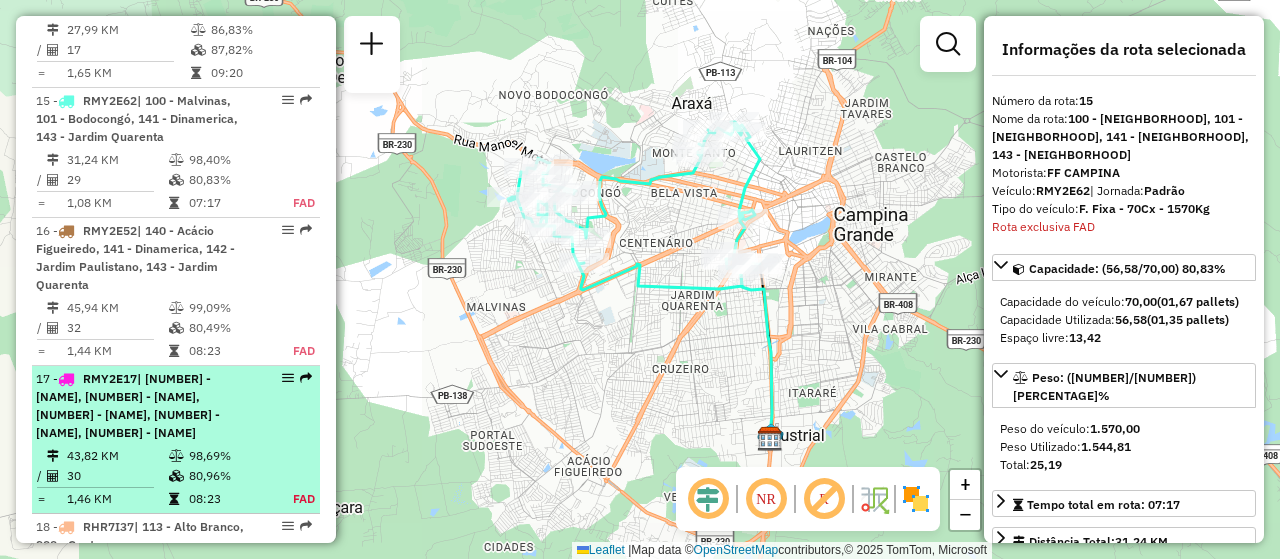 click on "| [NUMBER] - [NAME], [NUMBER] - [NAME], [NUMBER] - [NAME], [NUMBER] - [NAME], [NUMBER] - [NAME]" at bounding box center (128, 405) 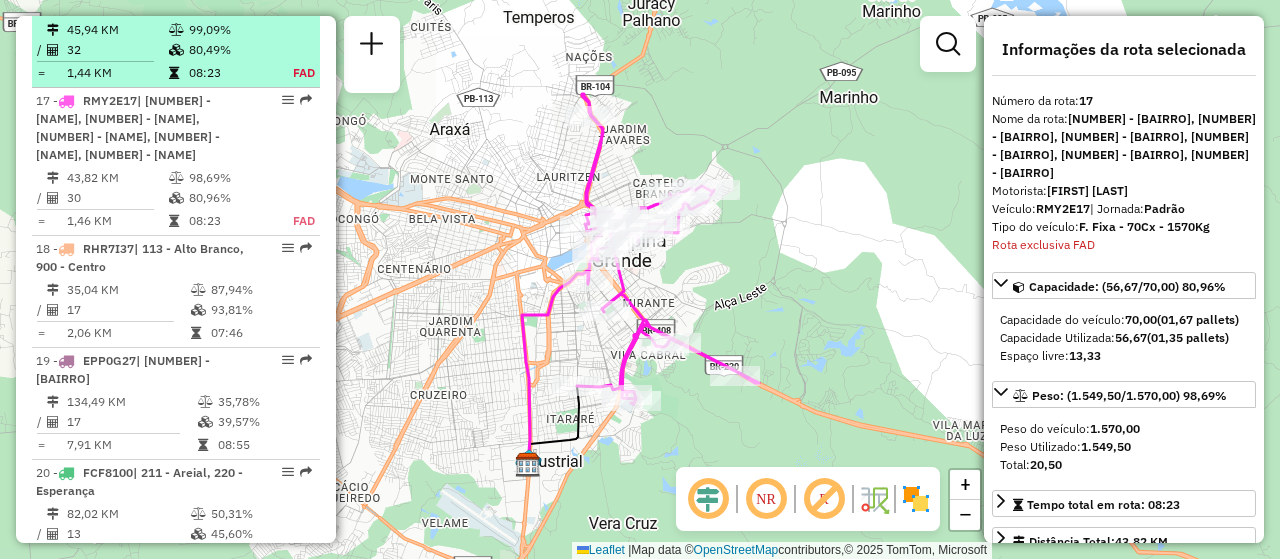 scroll, scrollTop: 2174, scrollLeft: 0, axis: vertical 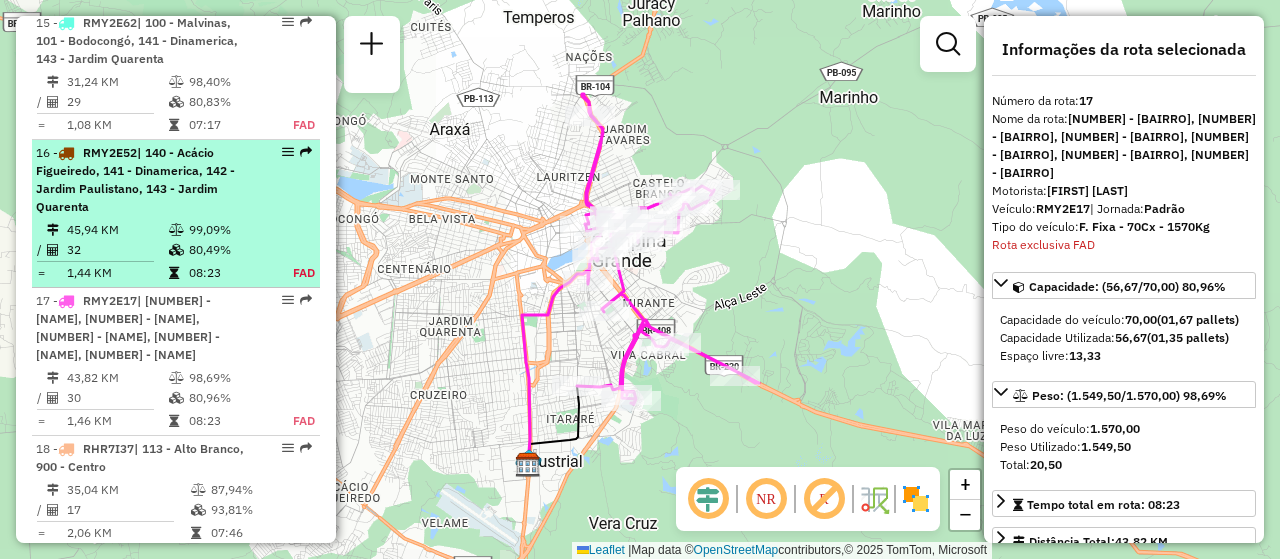 click at bounding box center (95, 261) 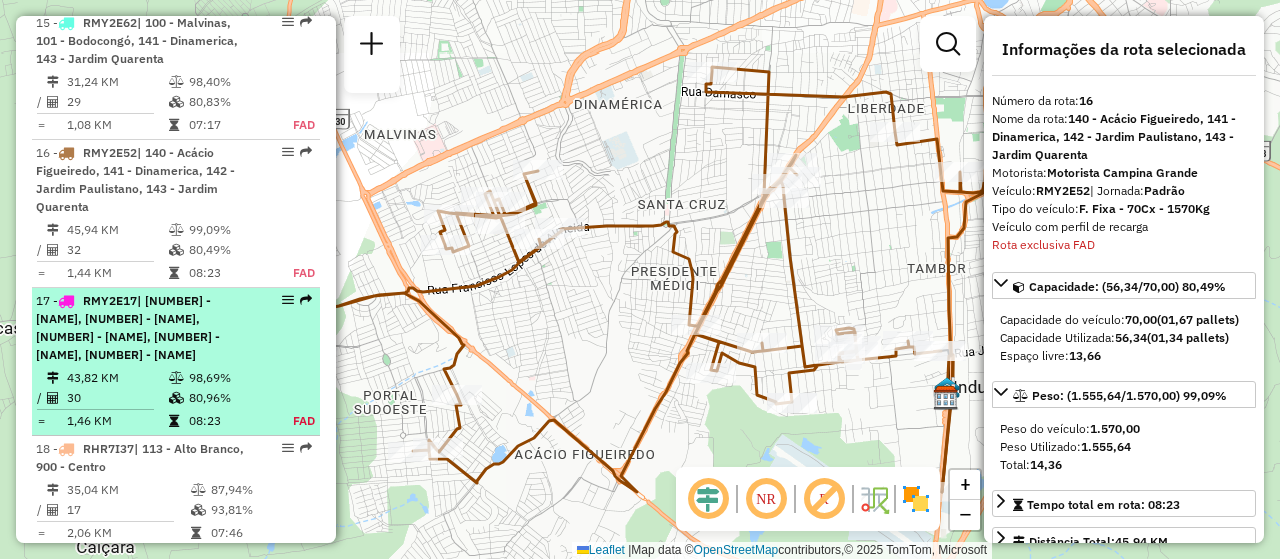 scroll, scrollTop: 2226, scrollLeft: 0, axis: vertical 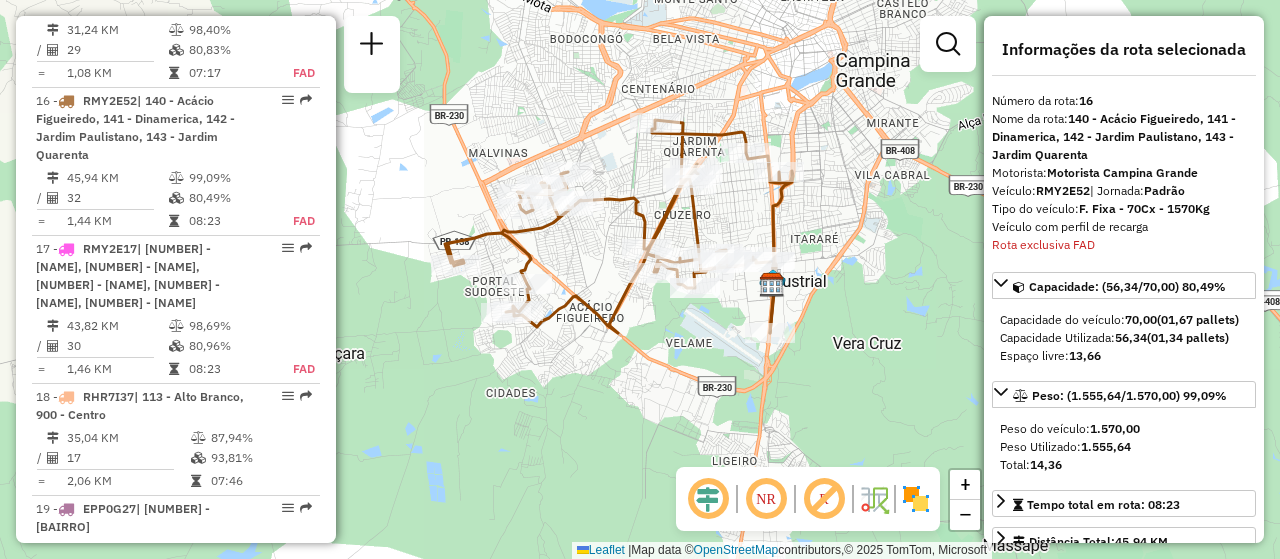 drag, startPoint x: 585, startPoint y: 352, endPoint x: 598, endPoint y: 302, distance: 51.662365 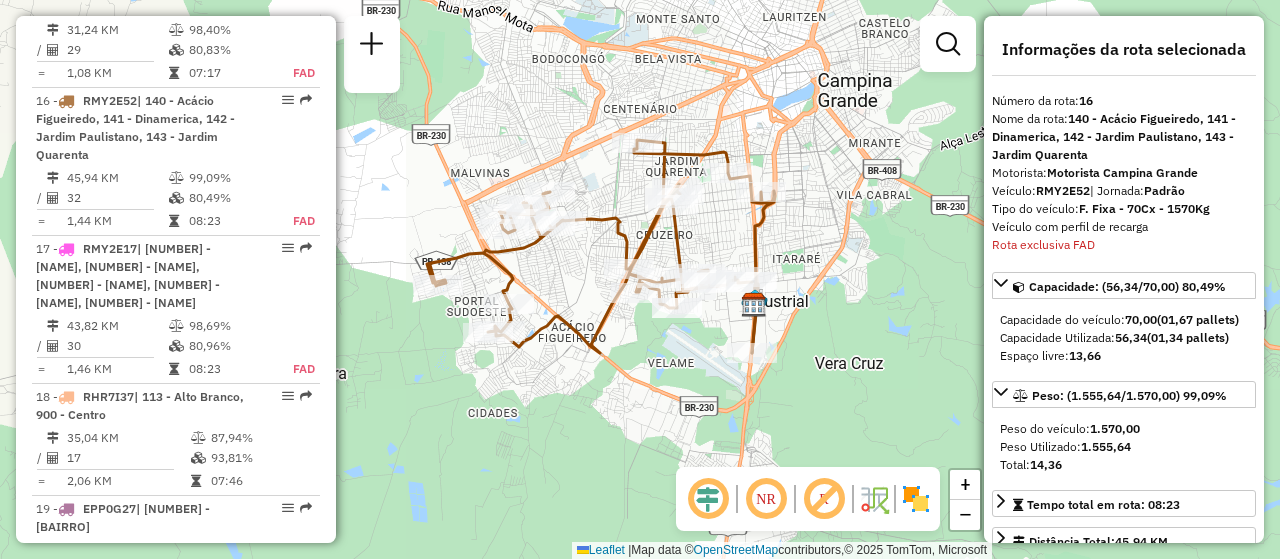 drag, startPoint x: 546, startPoint y: 244, endPoint x: 528, endPoint y: 264, distance: 26.907248 